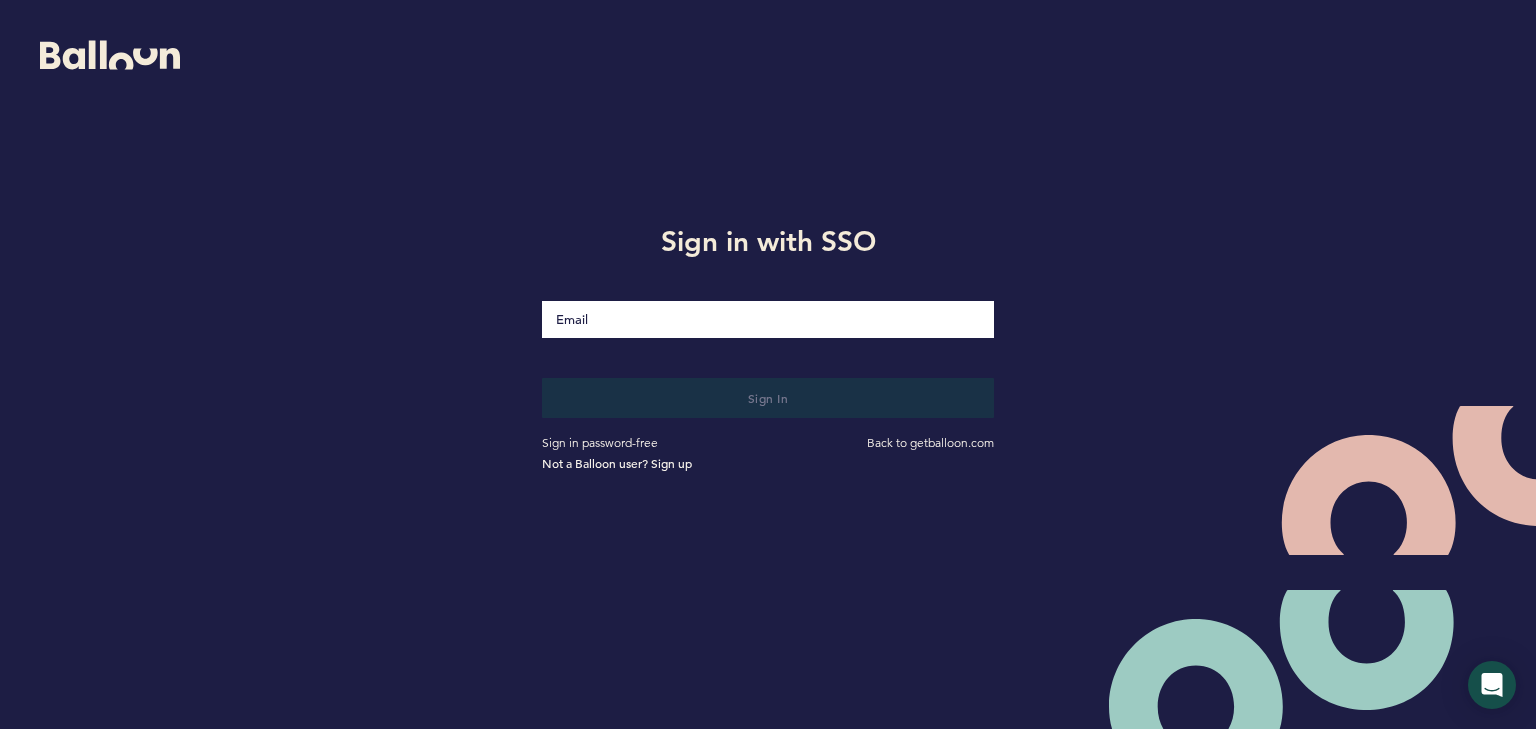 scroll, scrollTop: 0, scrollLeft: 0, axis: both 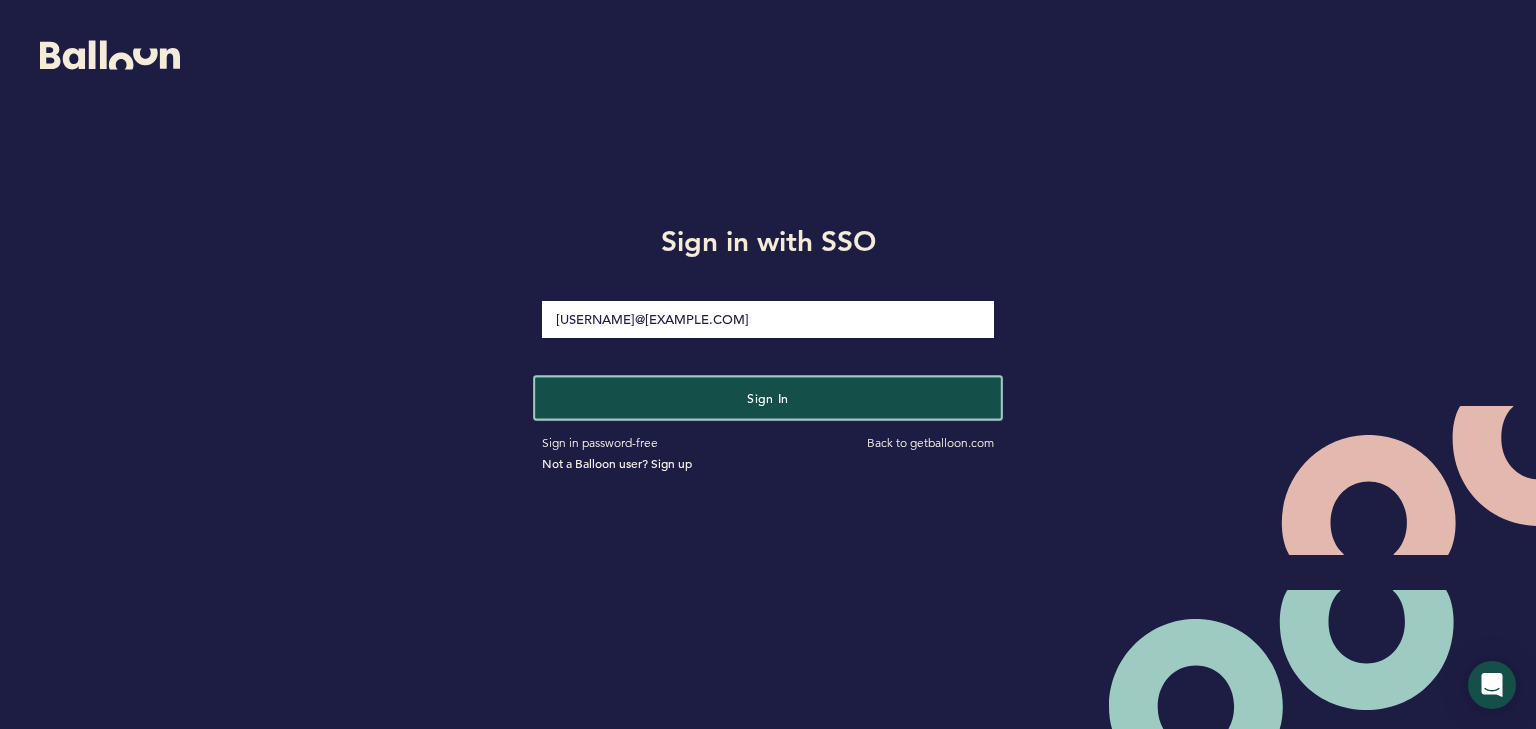 click on "Sign in" at bounding box center [768, 398] 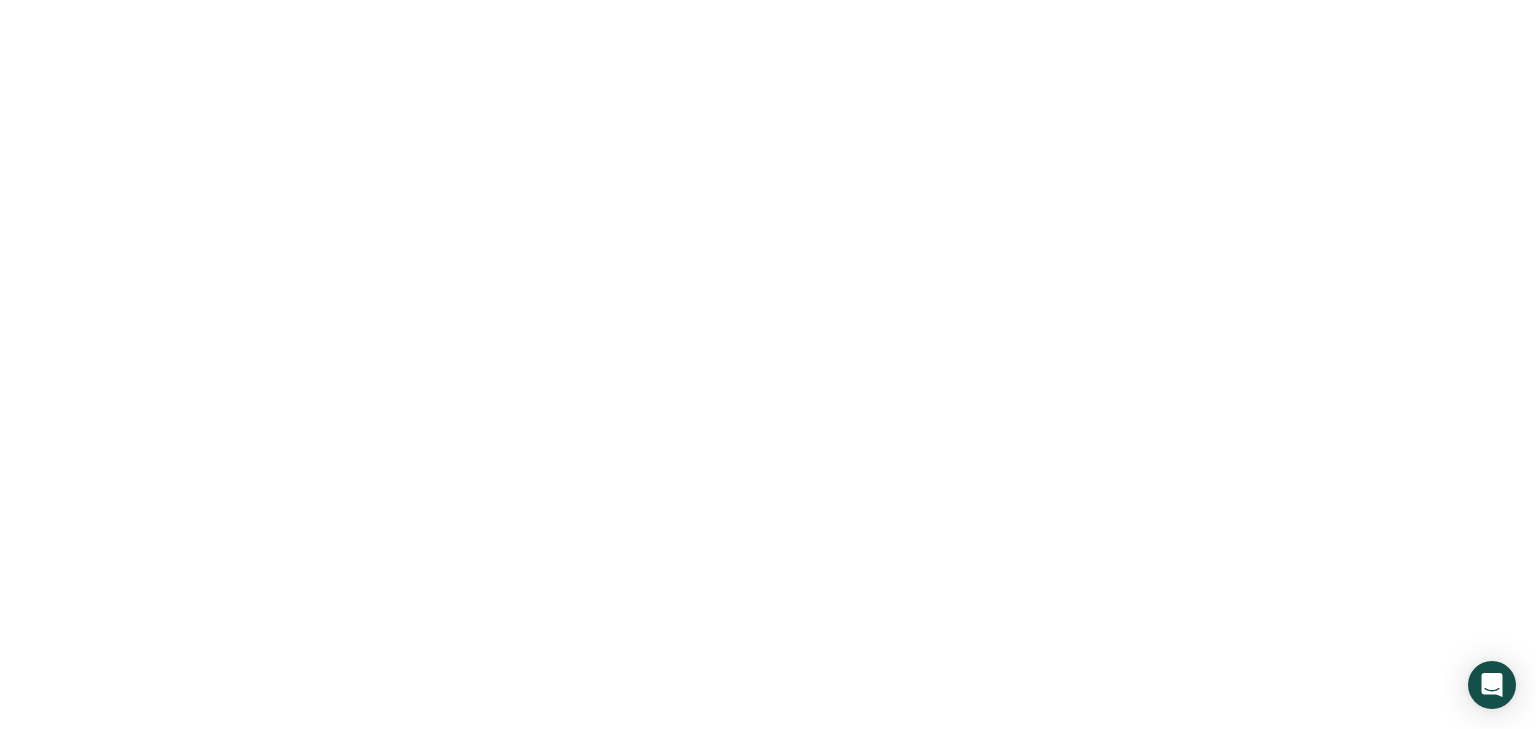 scroll, scrollTop: 0, scrollLeft: 0, axis: both 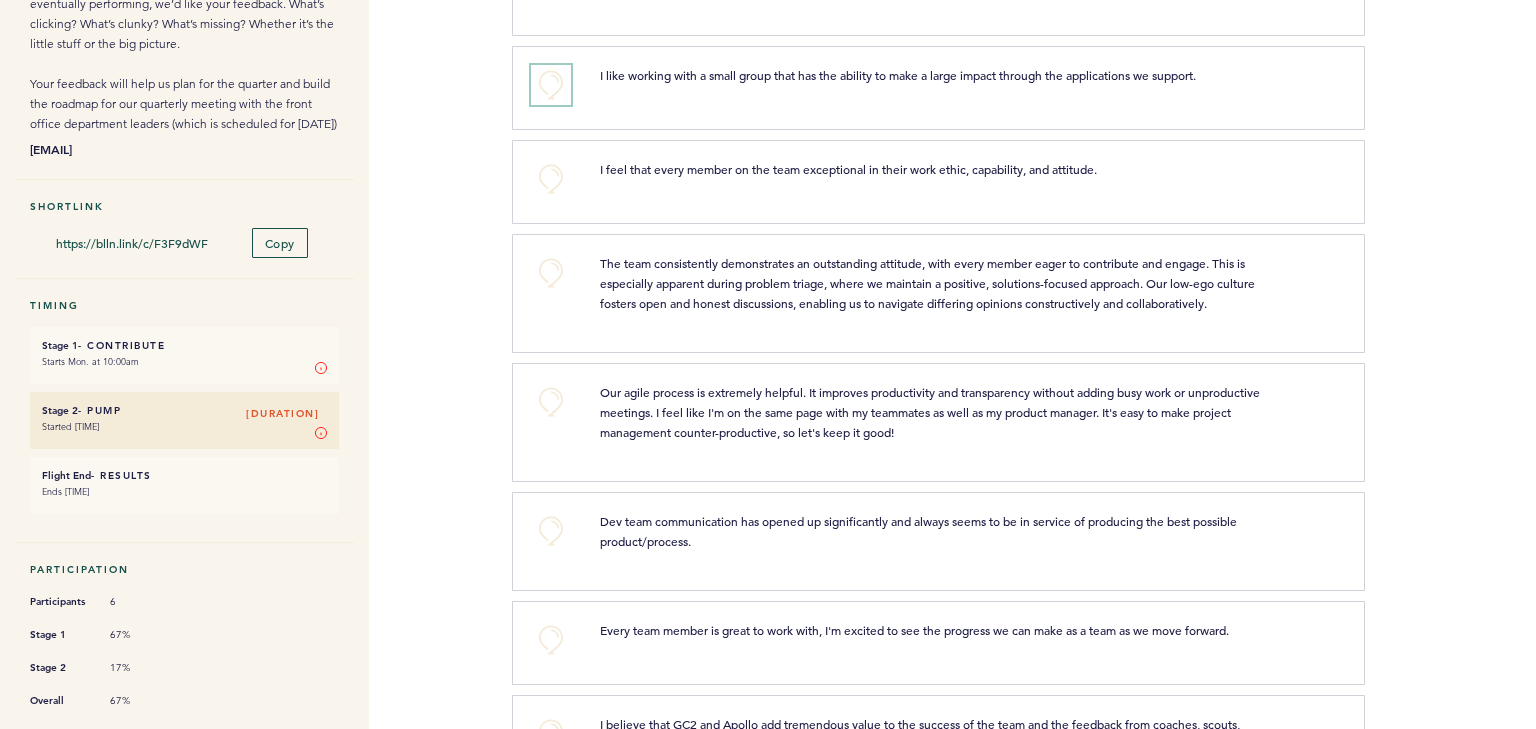 click on "+0" at bounding box center (551, 85) 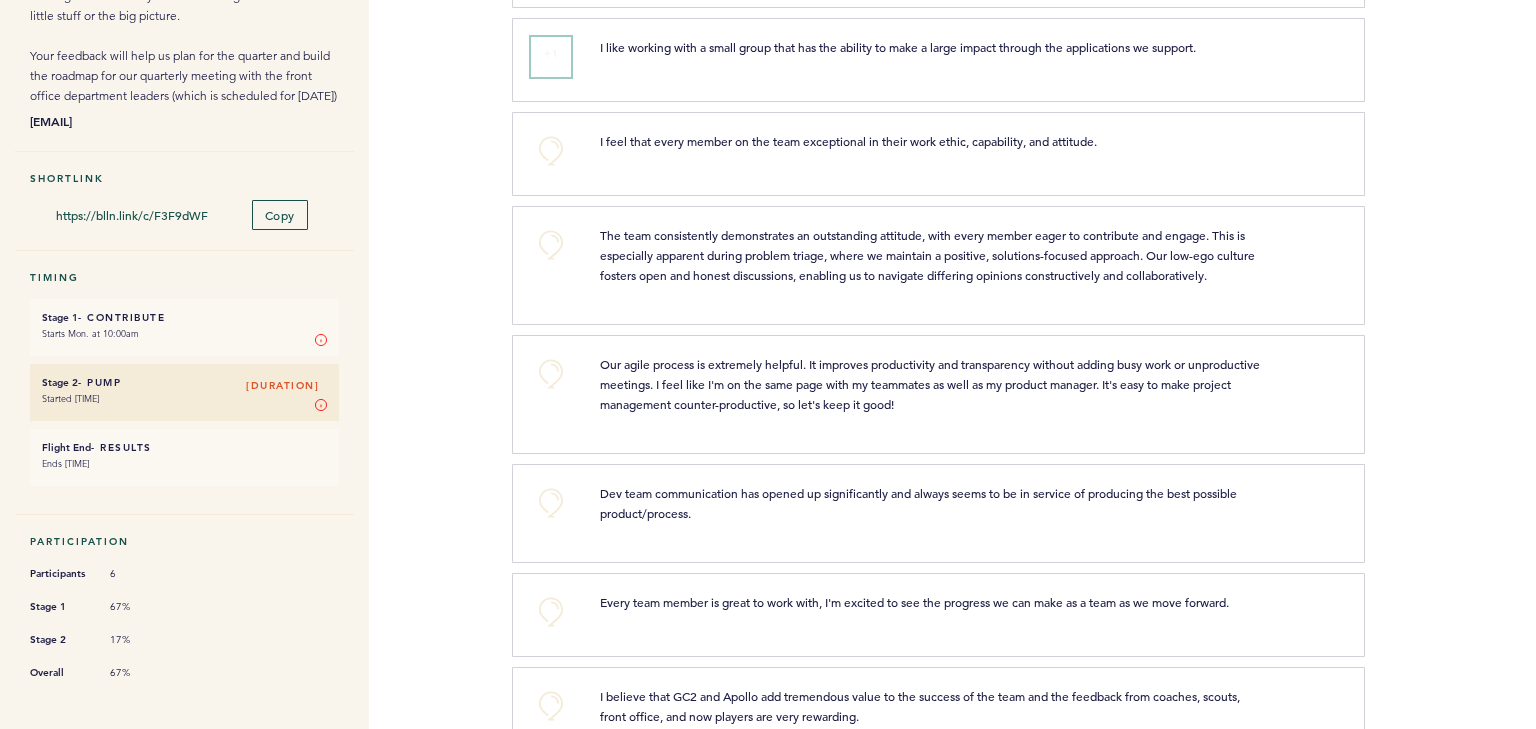 scroll, scrollTop: 480, scrollLeft: 0, axis: vertical 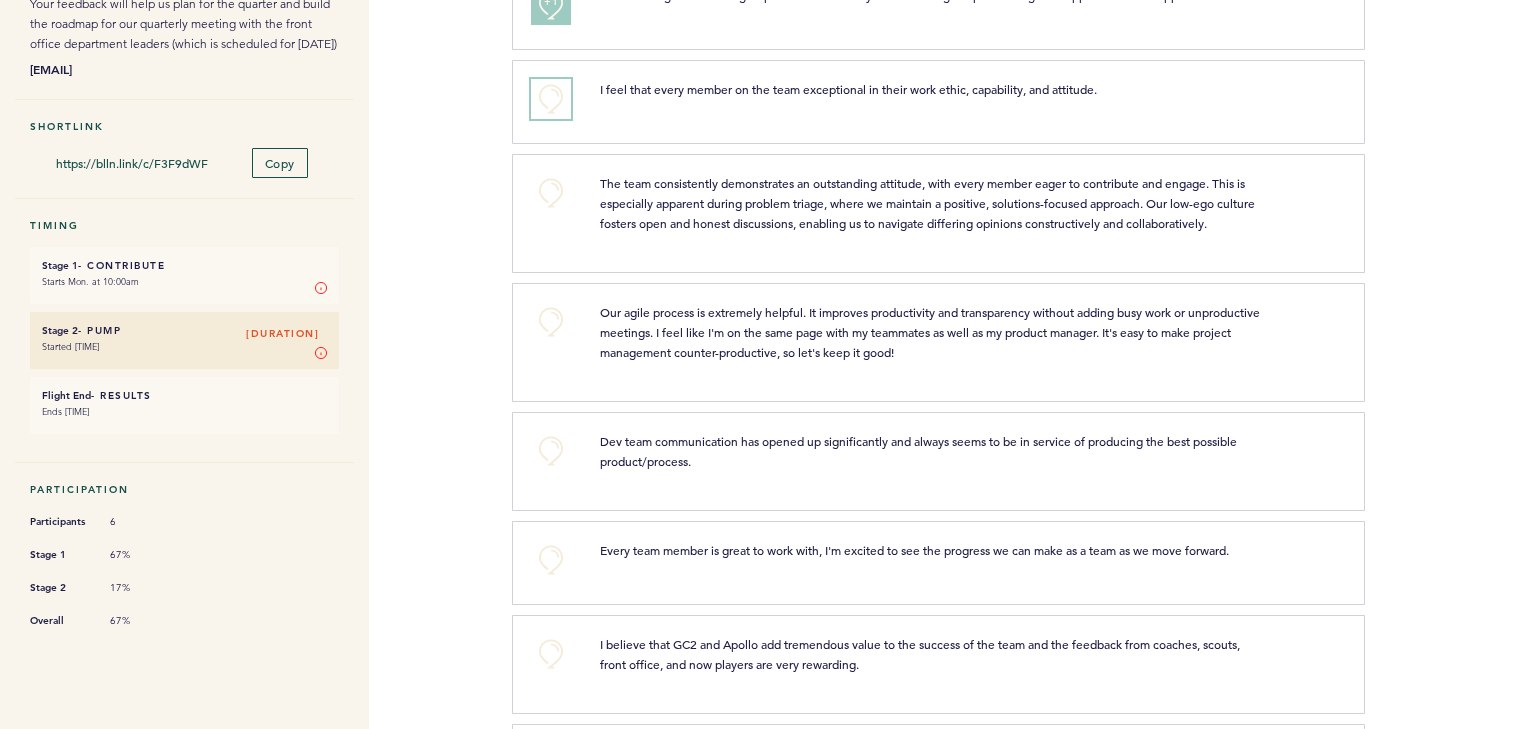 click on "+0" at bounding box center [551, 99] 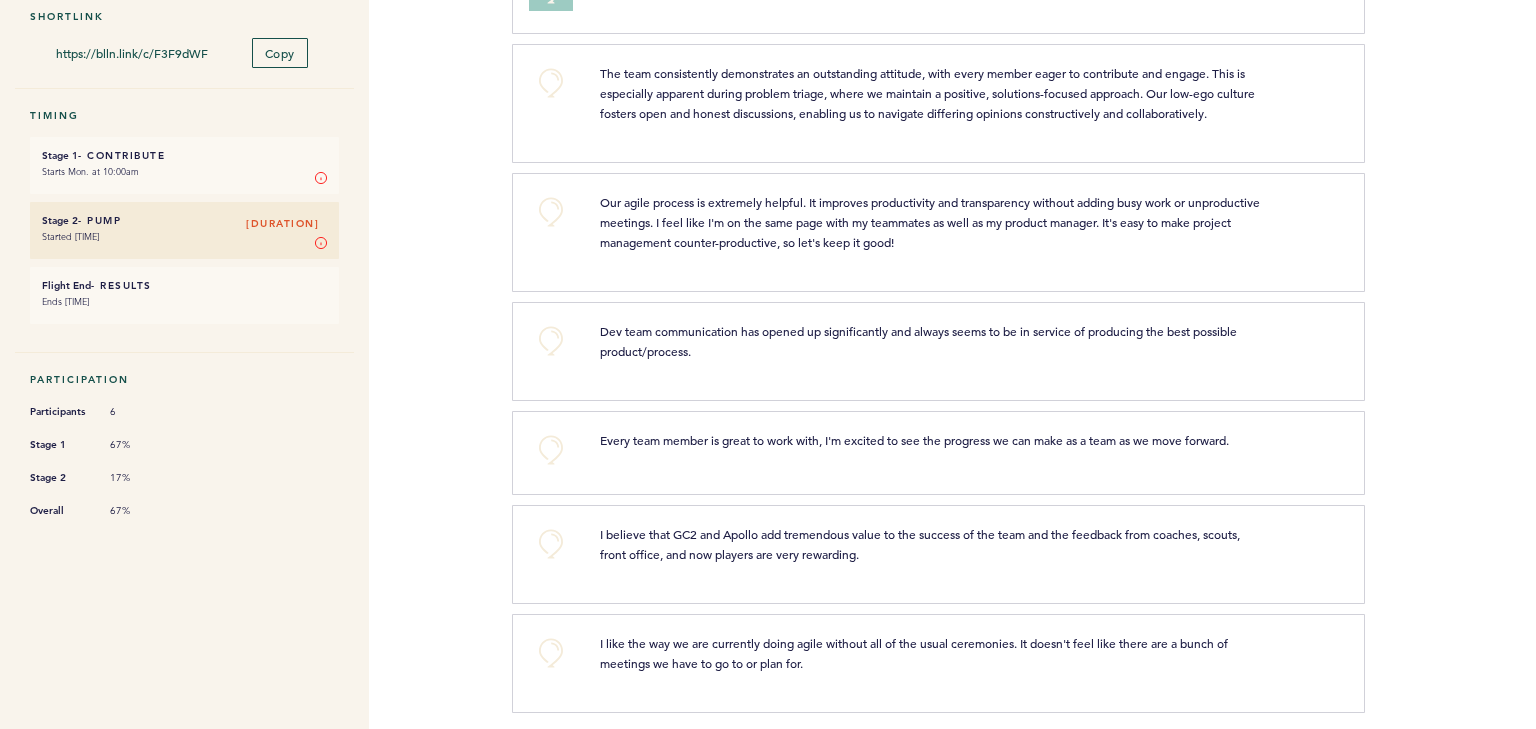 scroll, scrollTop: 599, scrollLeft: 0, axis: vertical 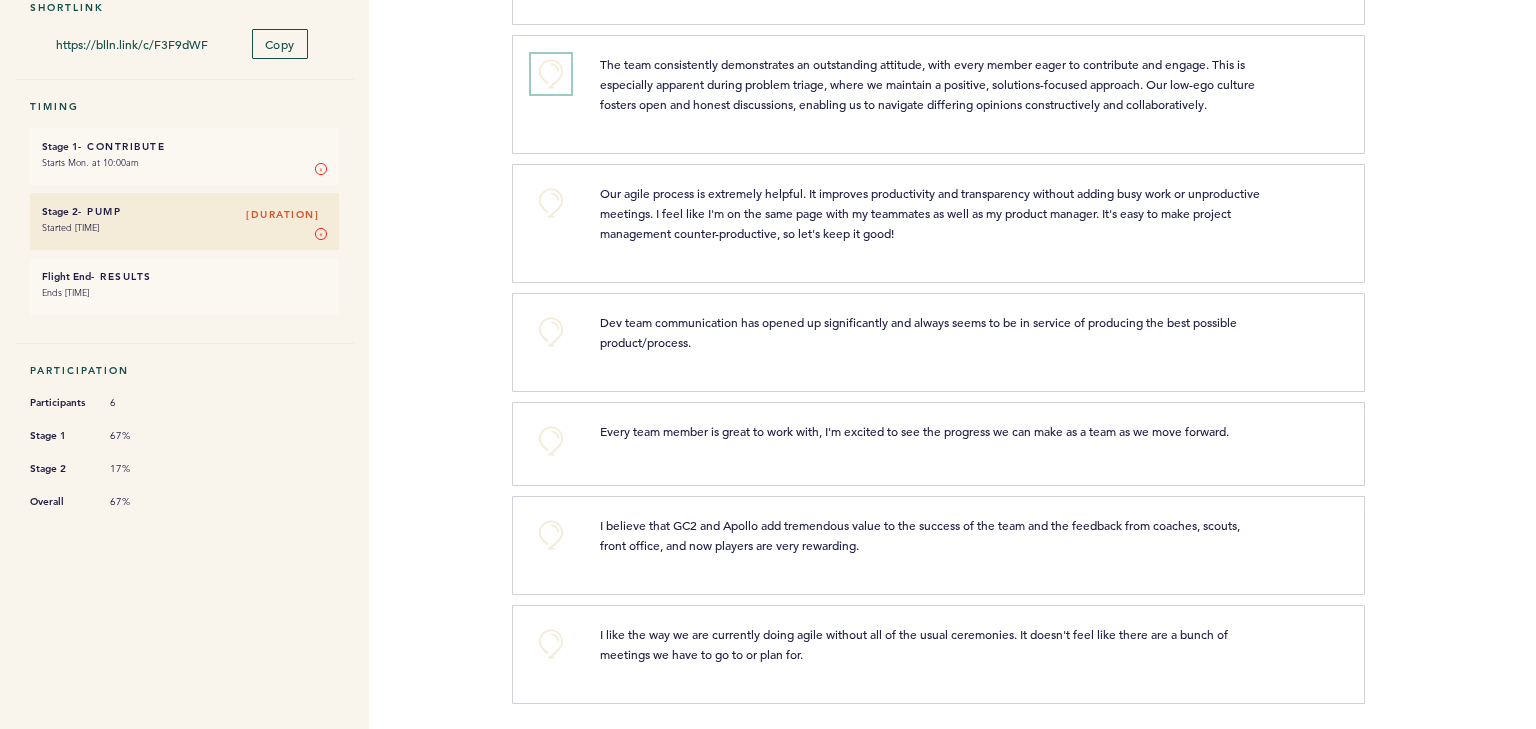 click on "+0" at bounding box center (551, 74) 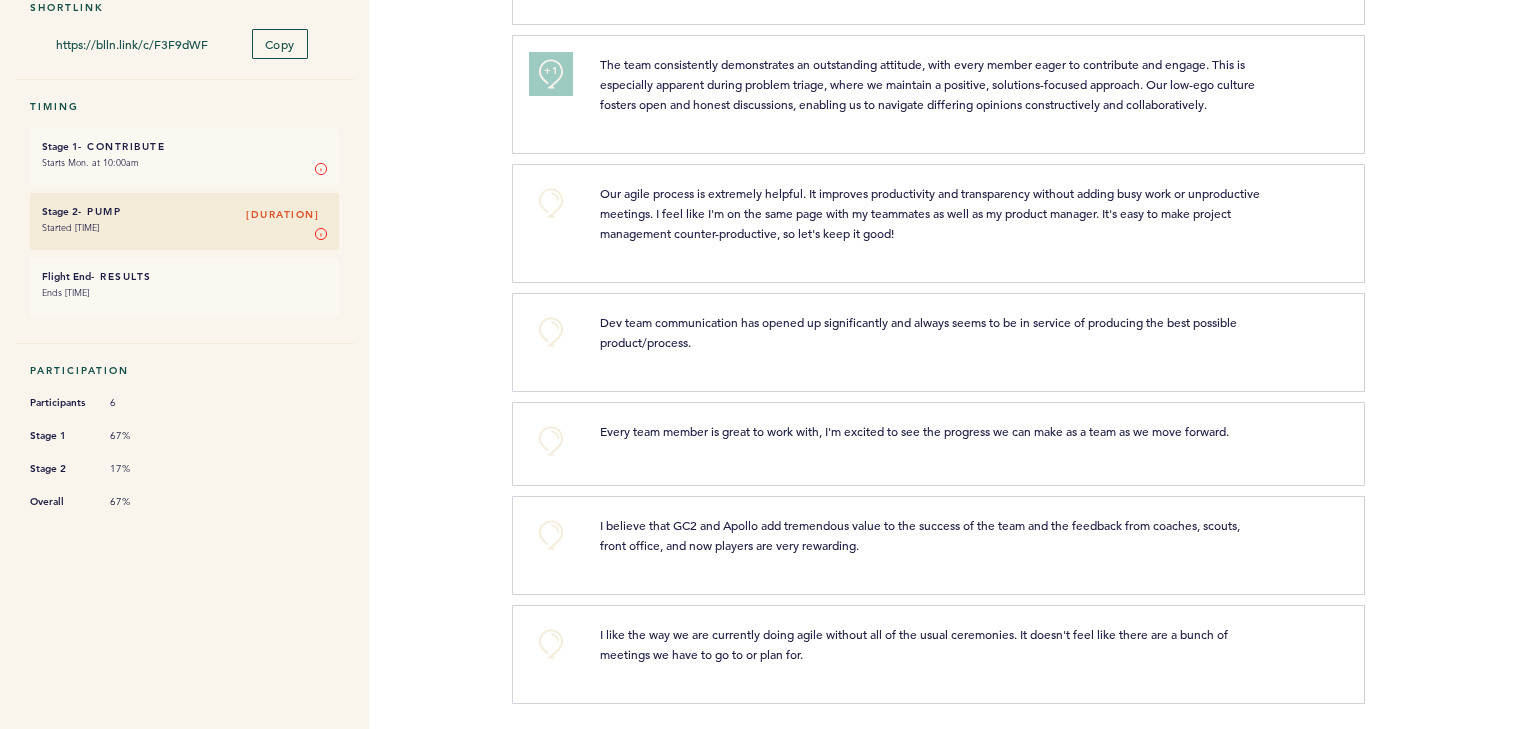 click on "+1" at bounding box center (551, 71) 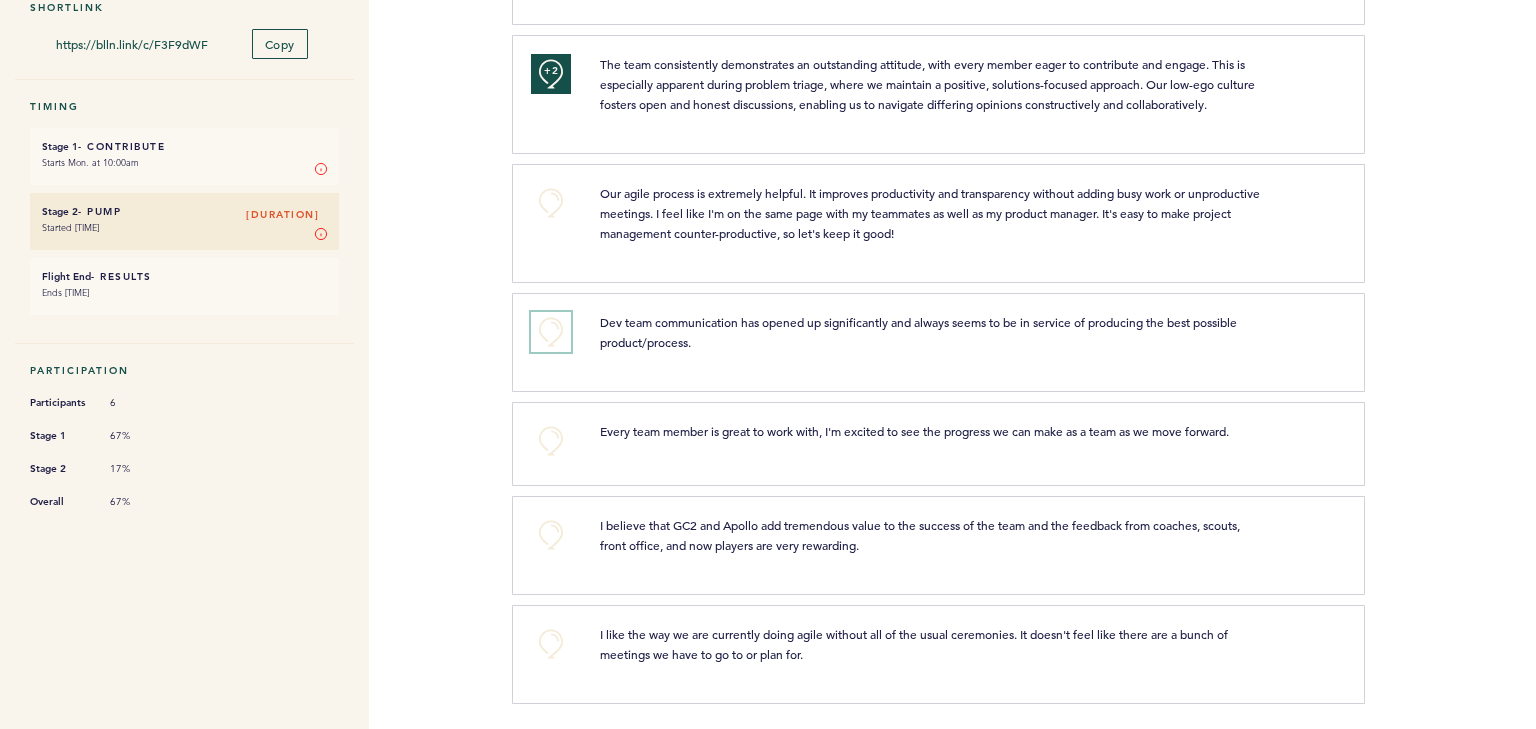 click on "+0" at bounding box center (551, 332) 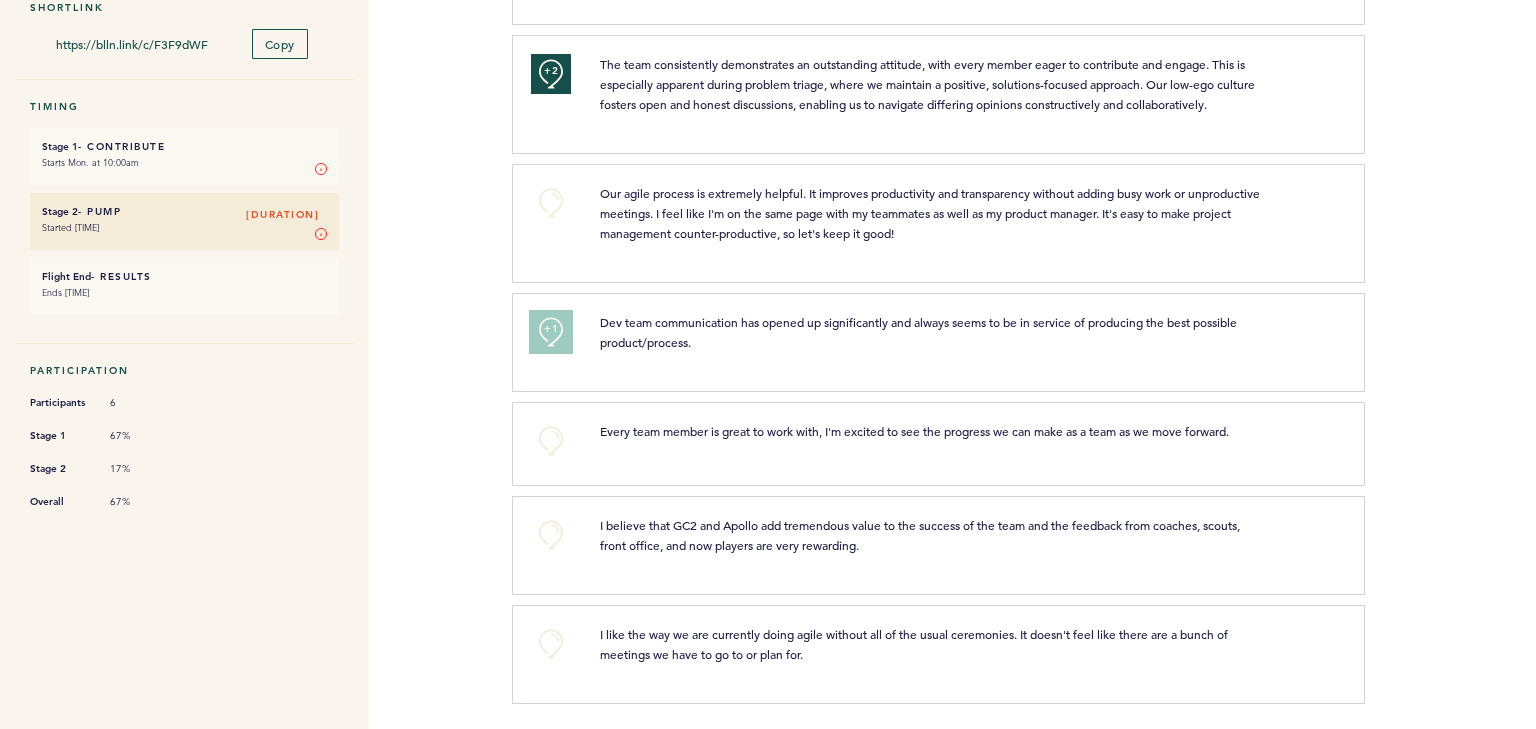 click on "+1" at bounding box center [551, 329] 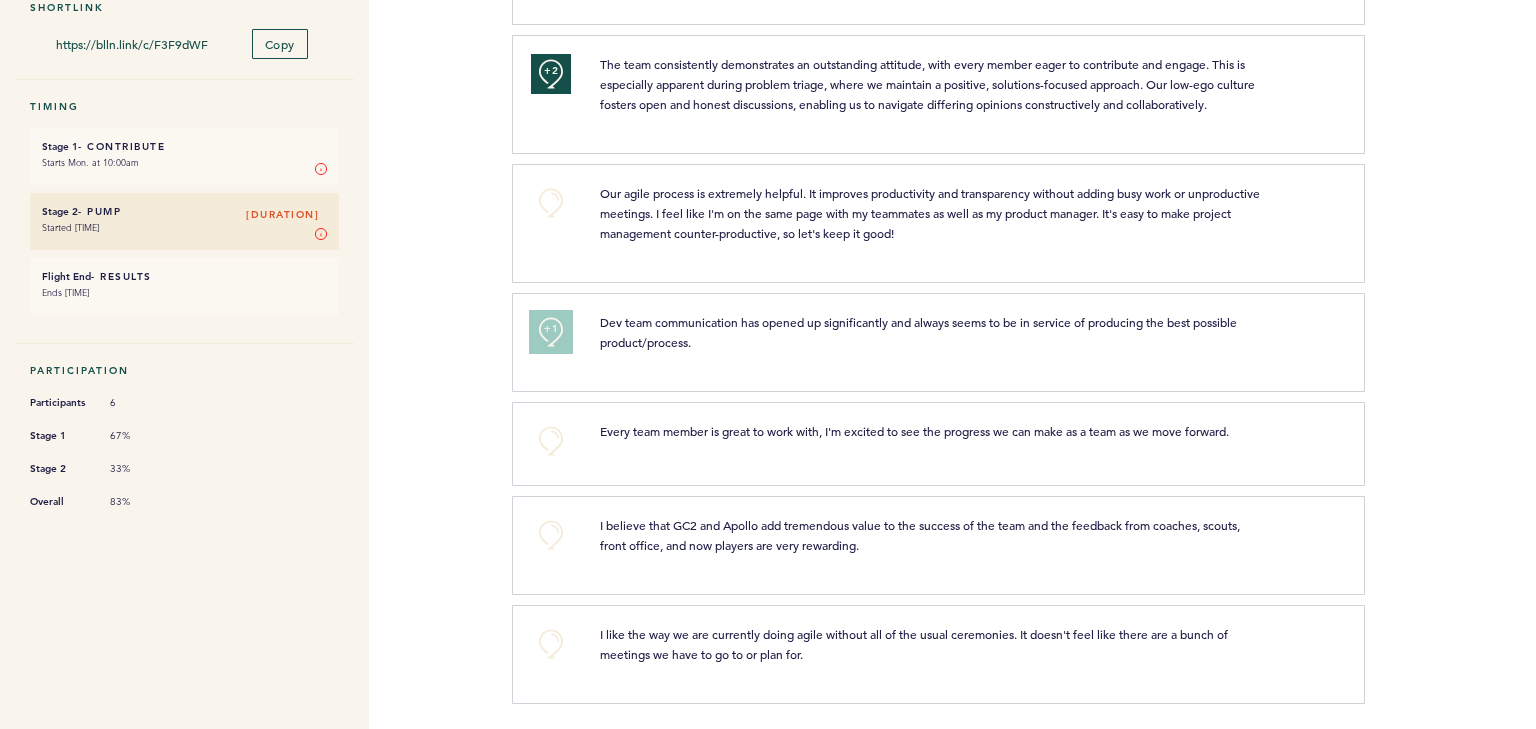 click on "+1" at bounding box center [551, 329] 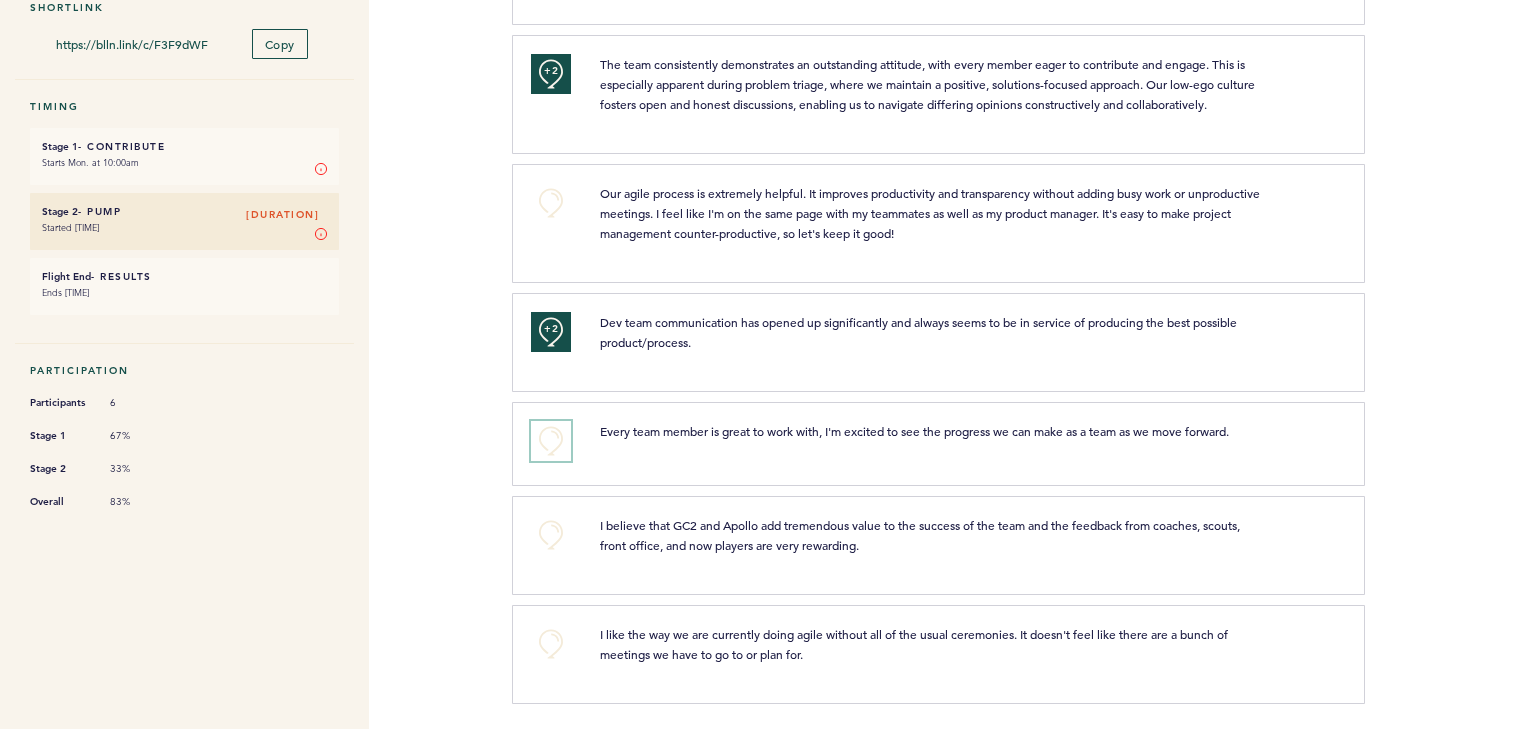 click on "+0" at bounding box center [551, 441] 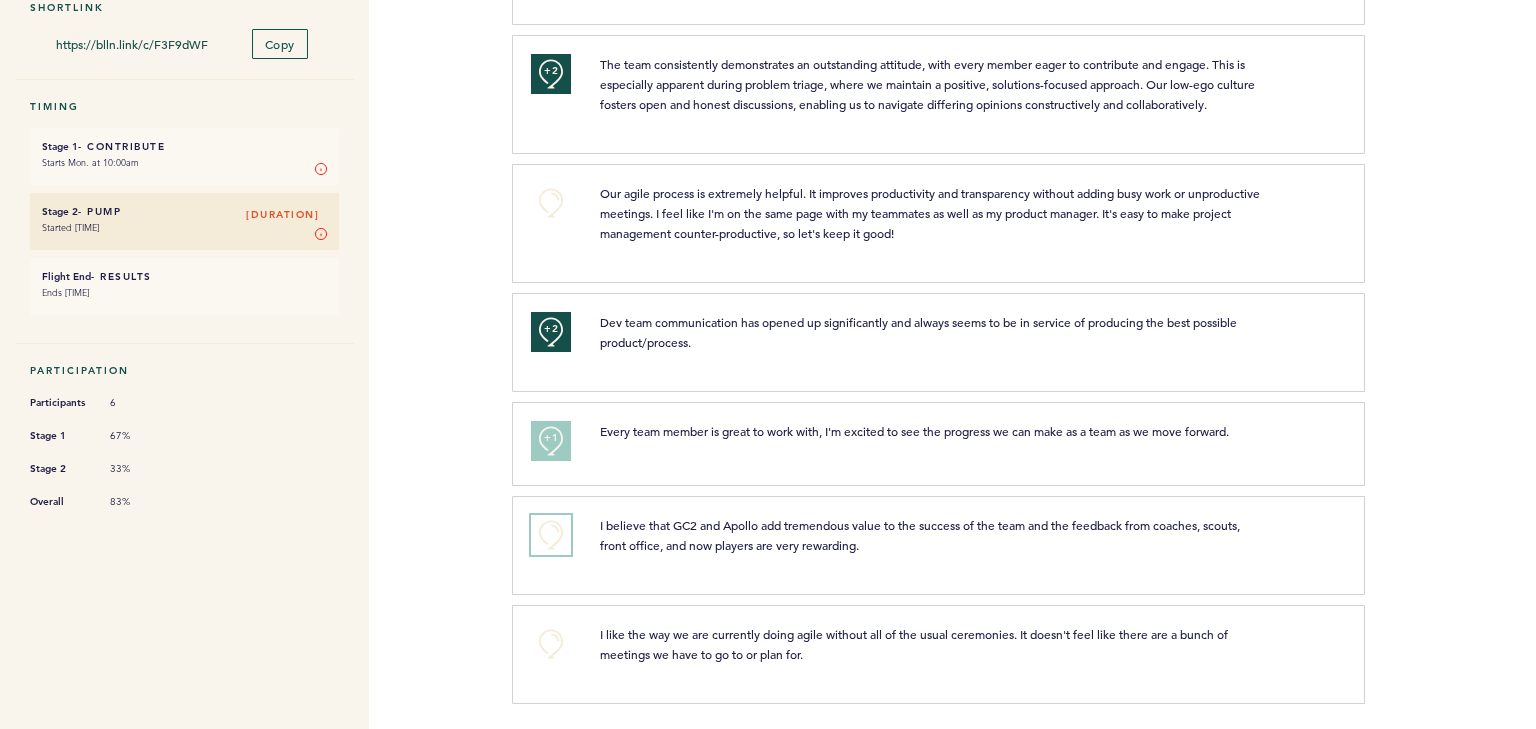 click on "+0" at bounding box center (551, 535) 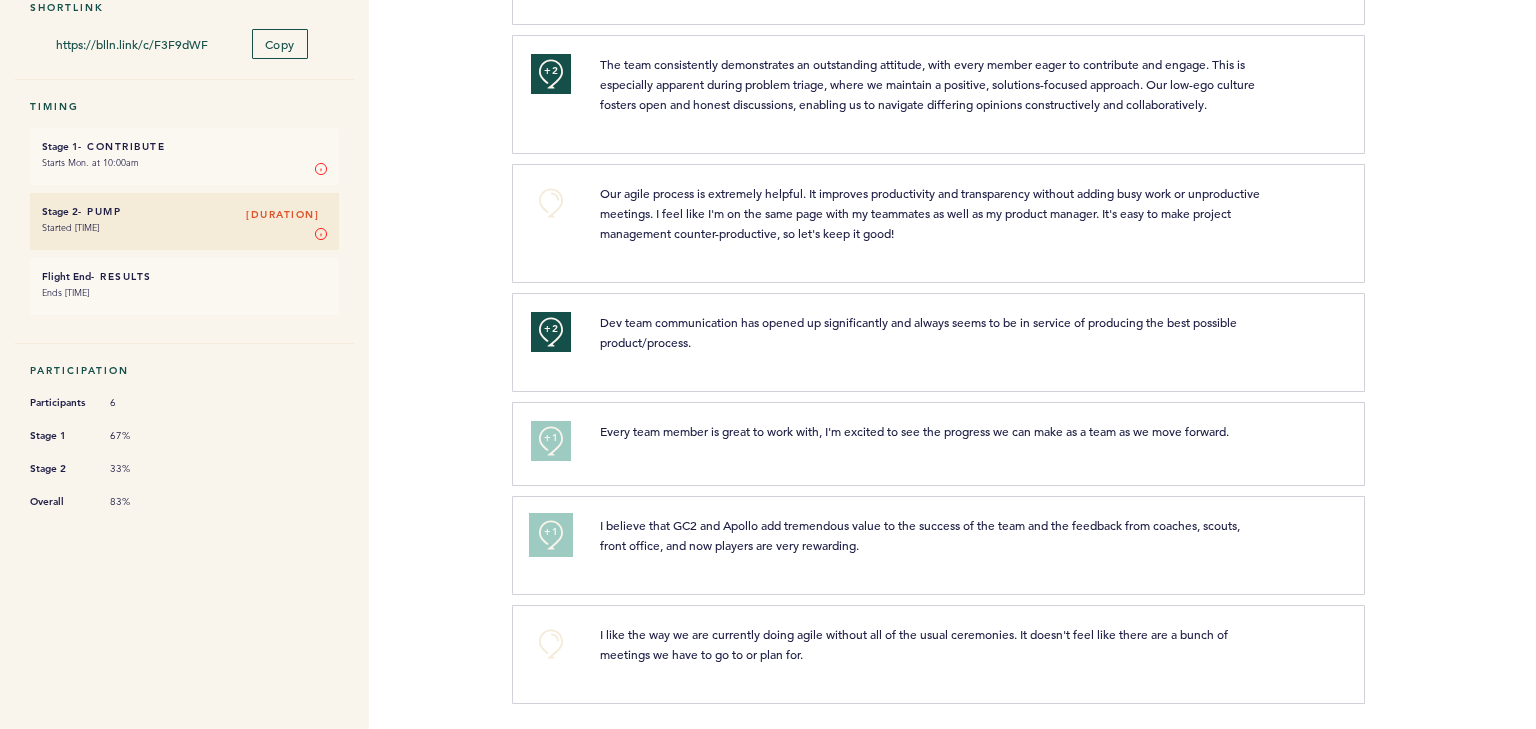 click on "+1" at bounding box center [551, 532] 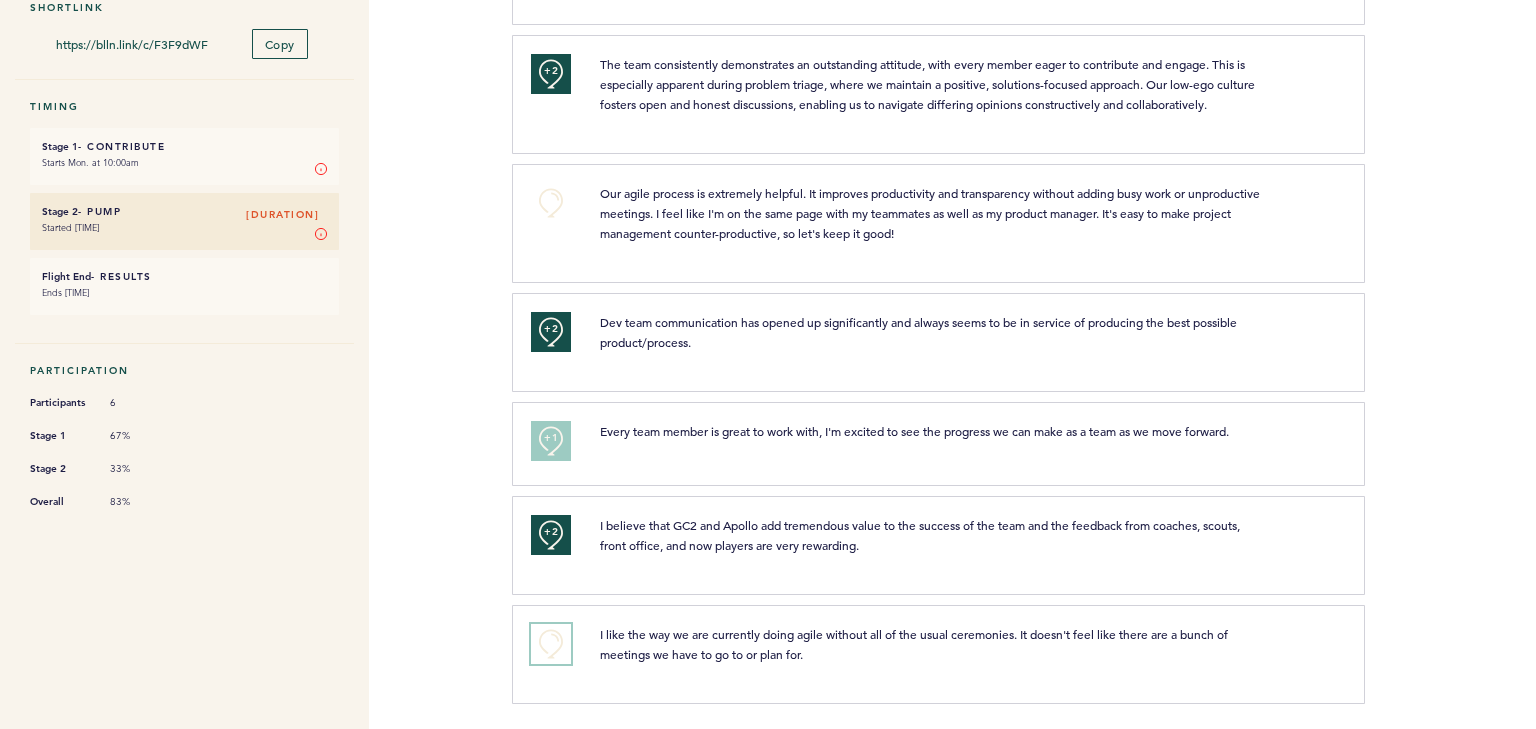 click on "+0" at bounding box center (551, 644) 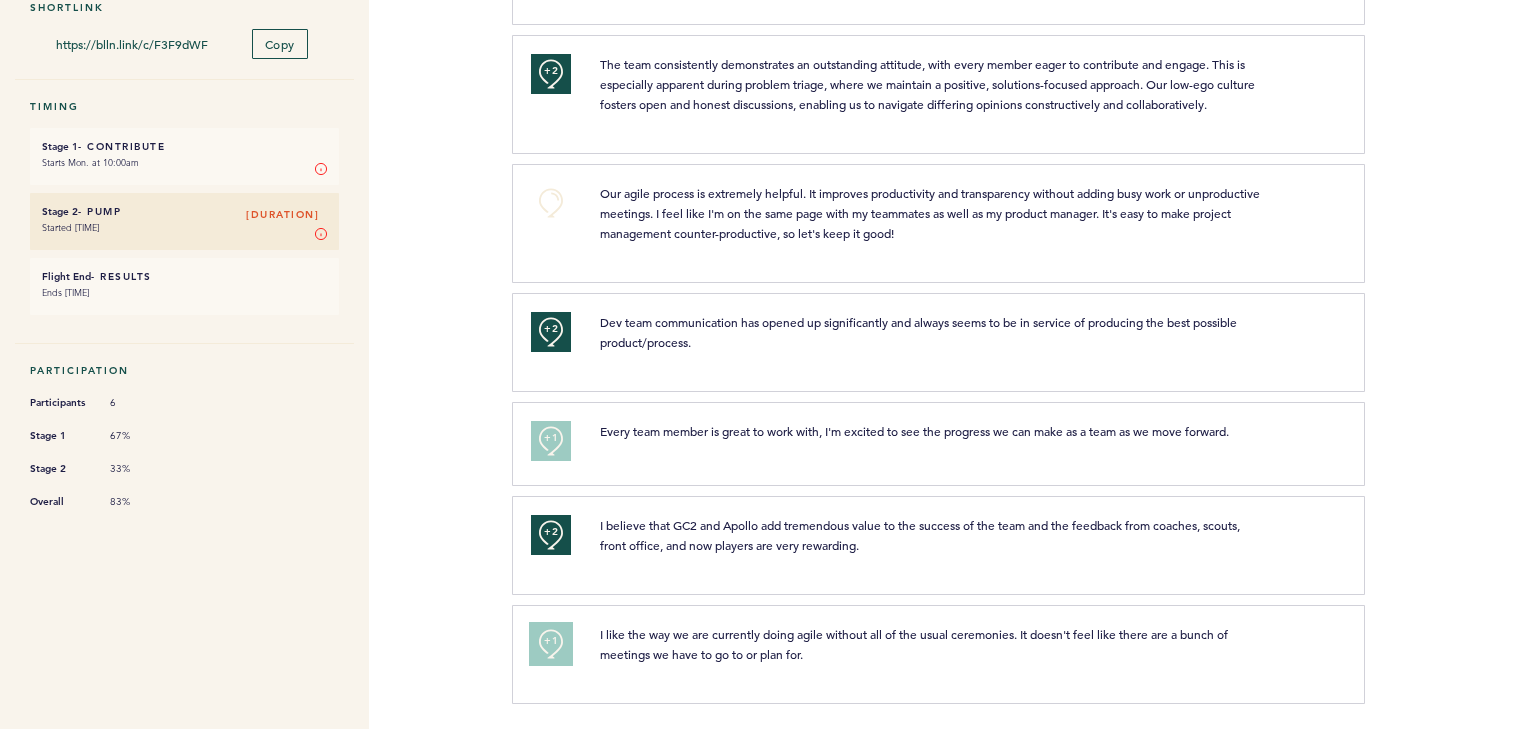 click on "+1" at bounding box center [551, 641] 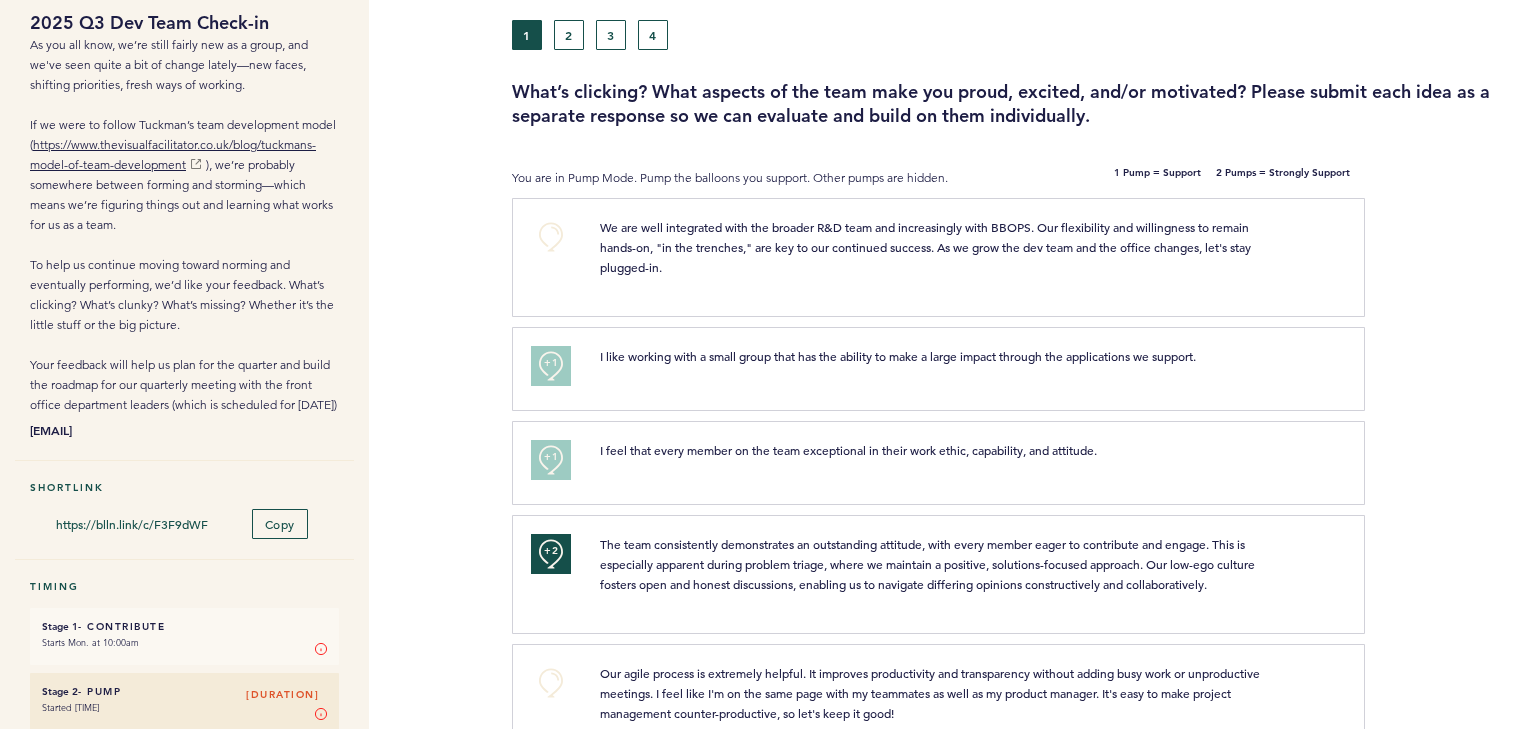 scroll, scrollTop: 0, scrollLeft: 0, axis: both 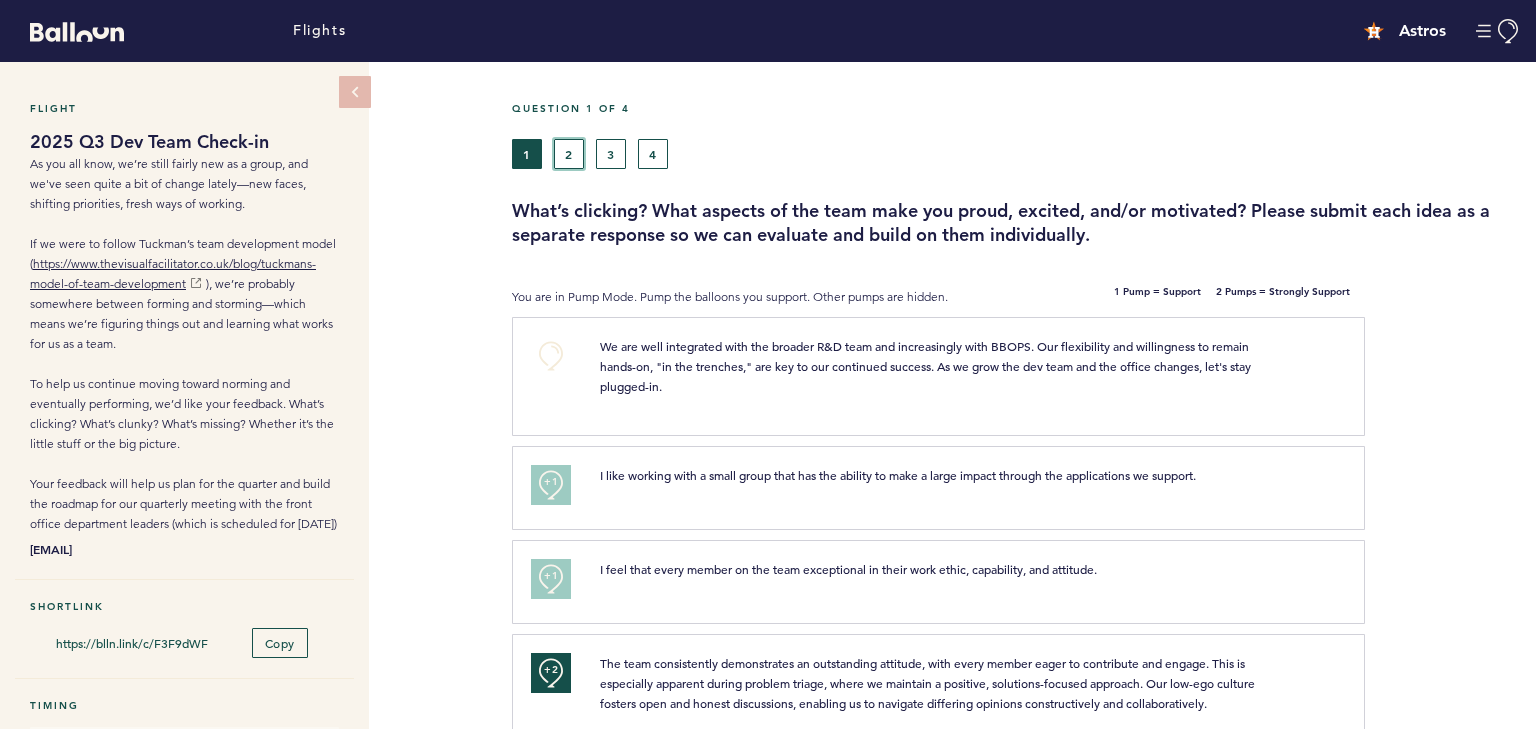click on "2" at bounding box center [569, 154] 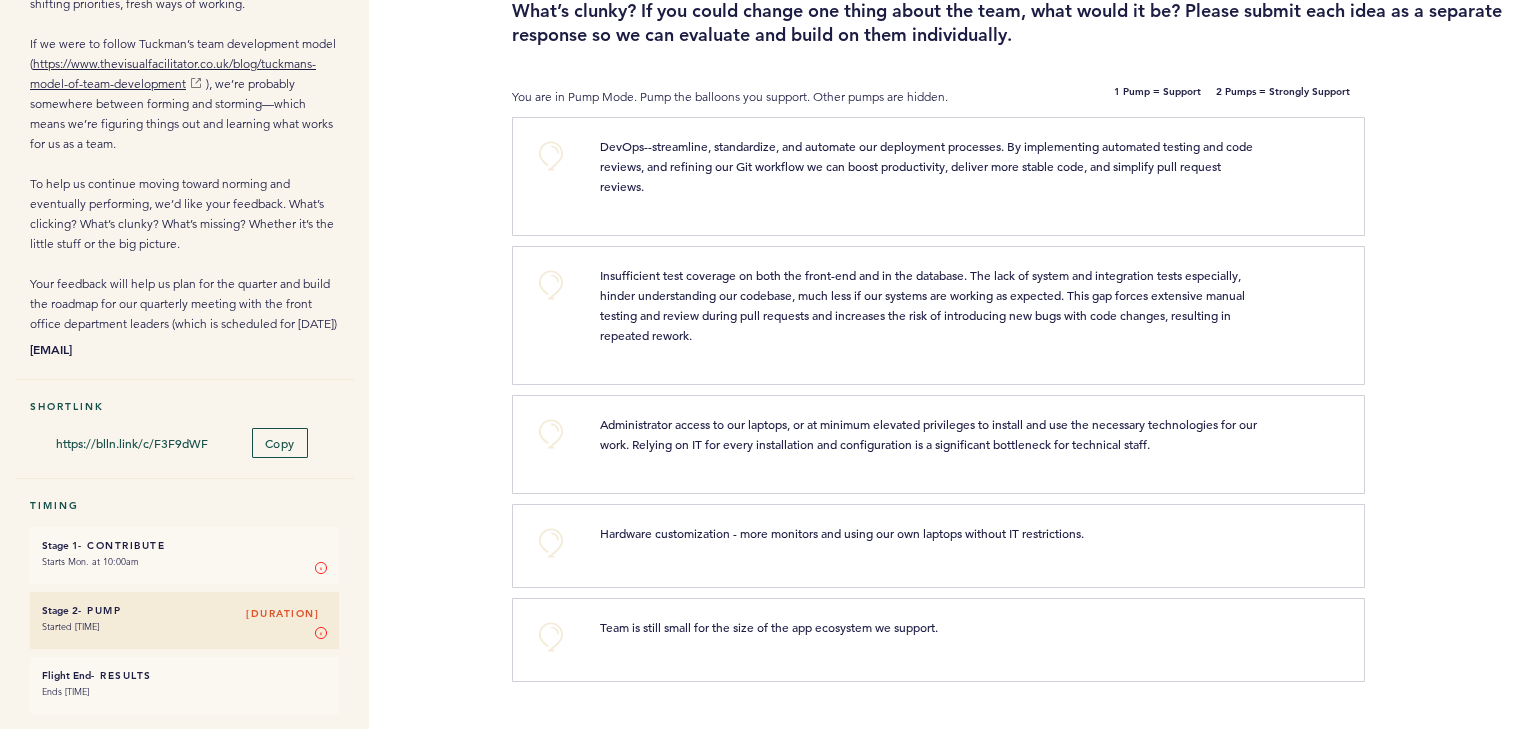 scroll, scrollTop: 240, scrollLeft: 0, axis: vertical 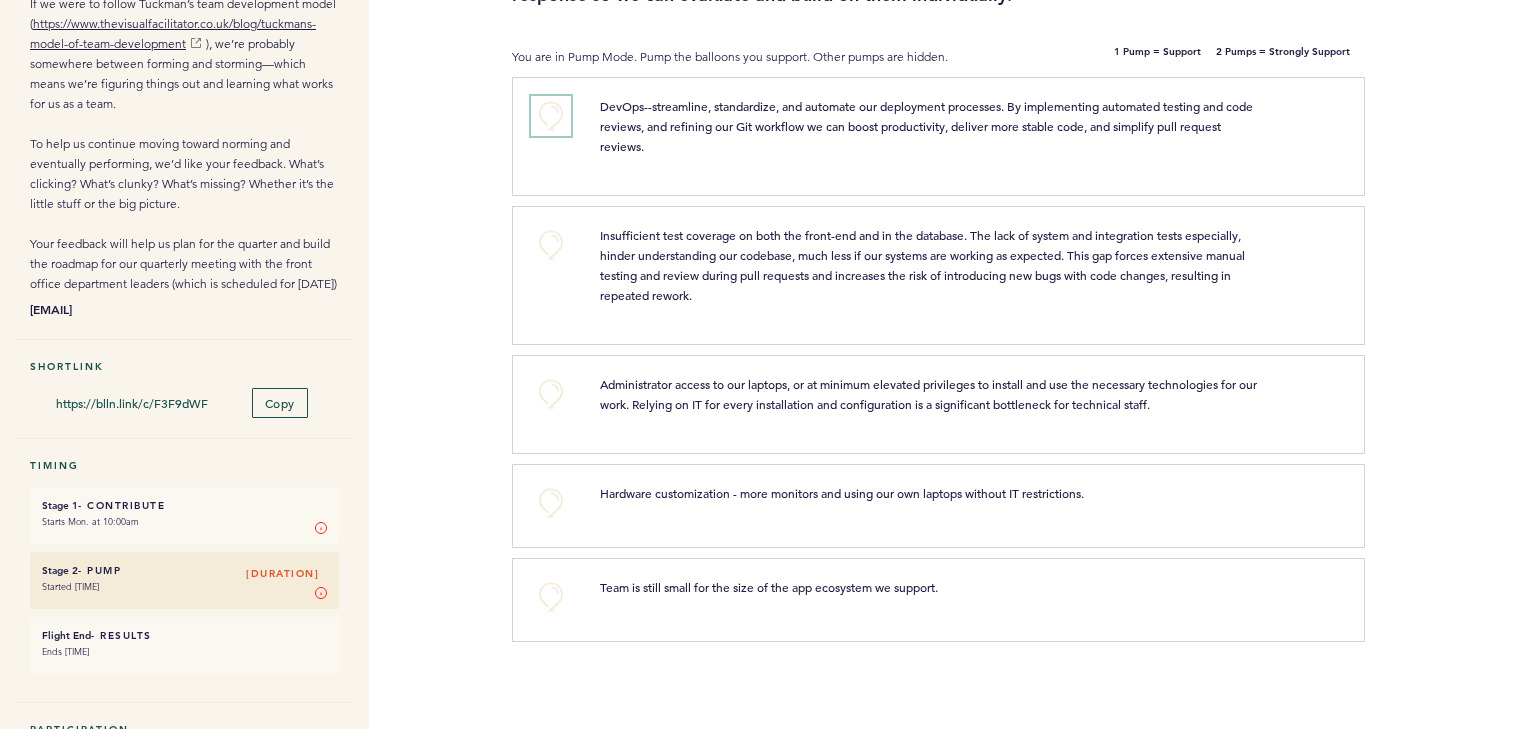 click on "+0" at bounding box center [551, 116] 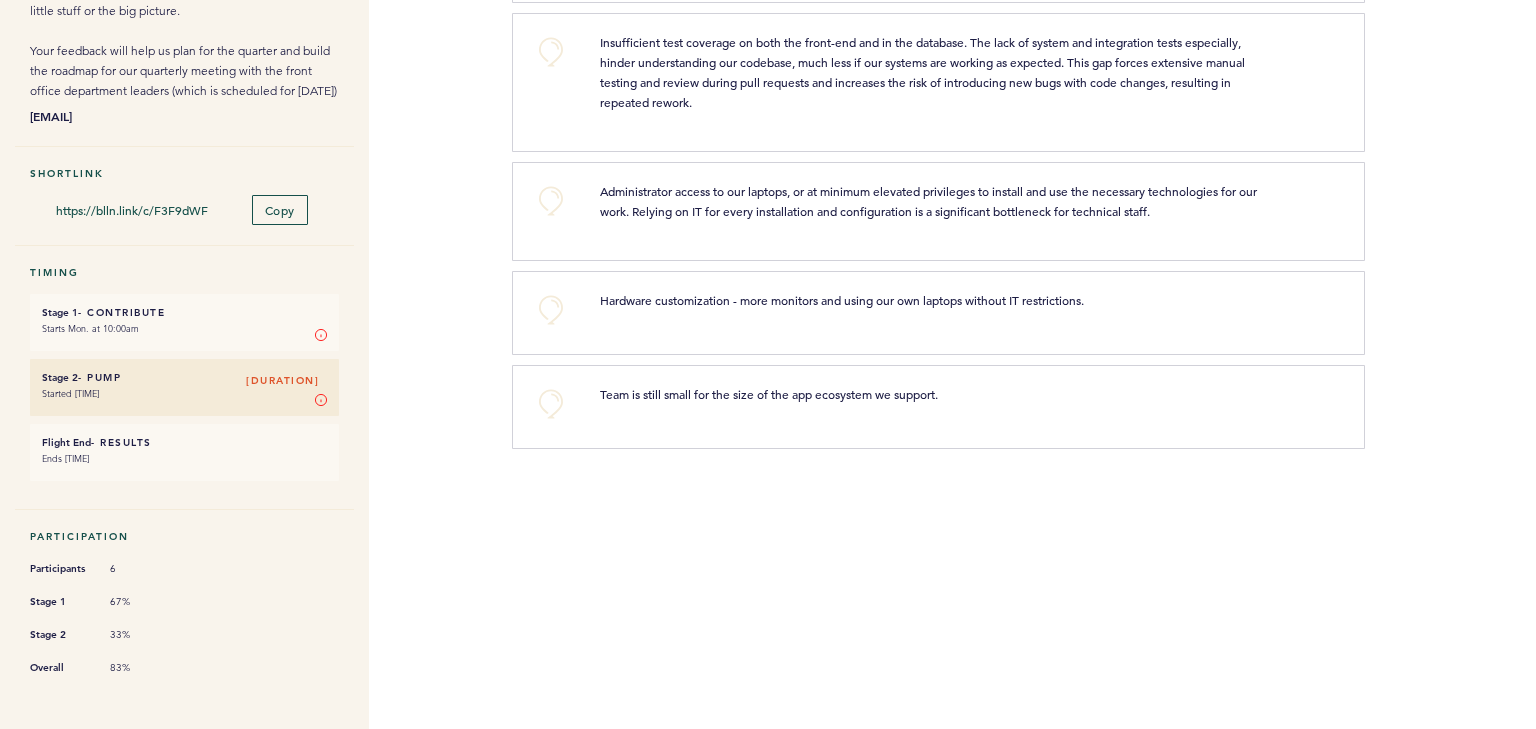 scroll, scrollTop: 452, scrollLeft: 0, axis: vertical 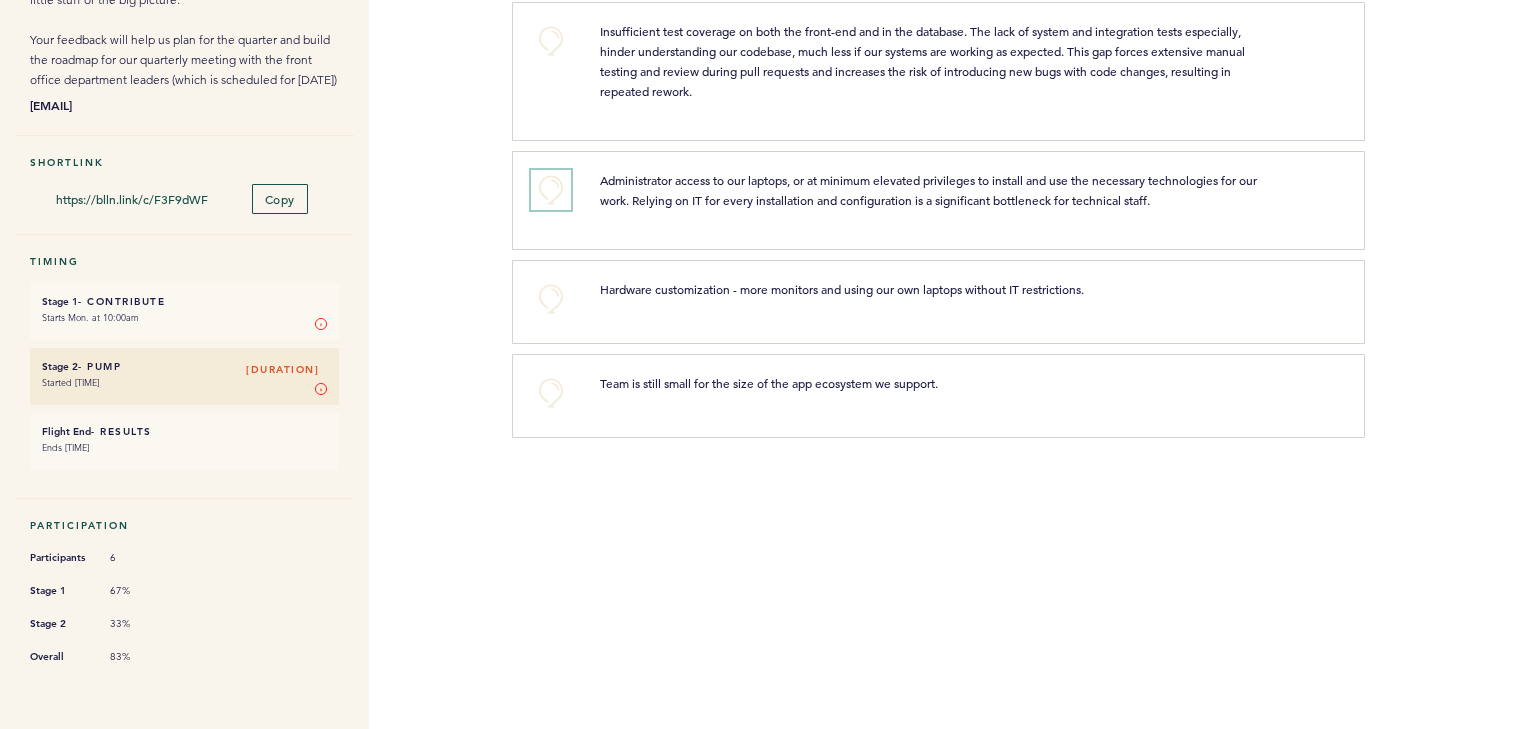 click on "+0" at bounding box center [551, 190] 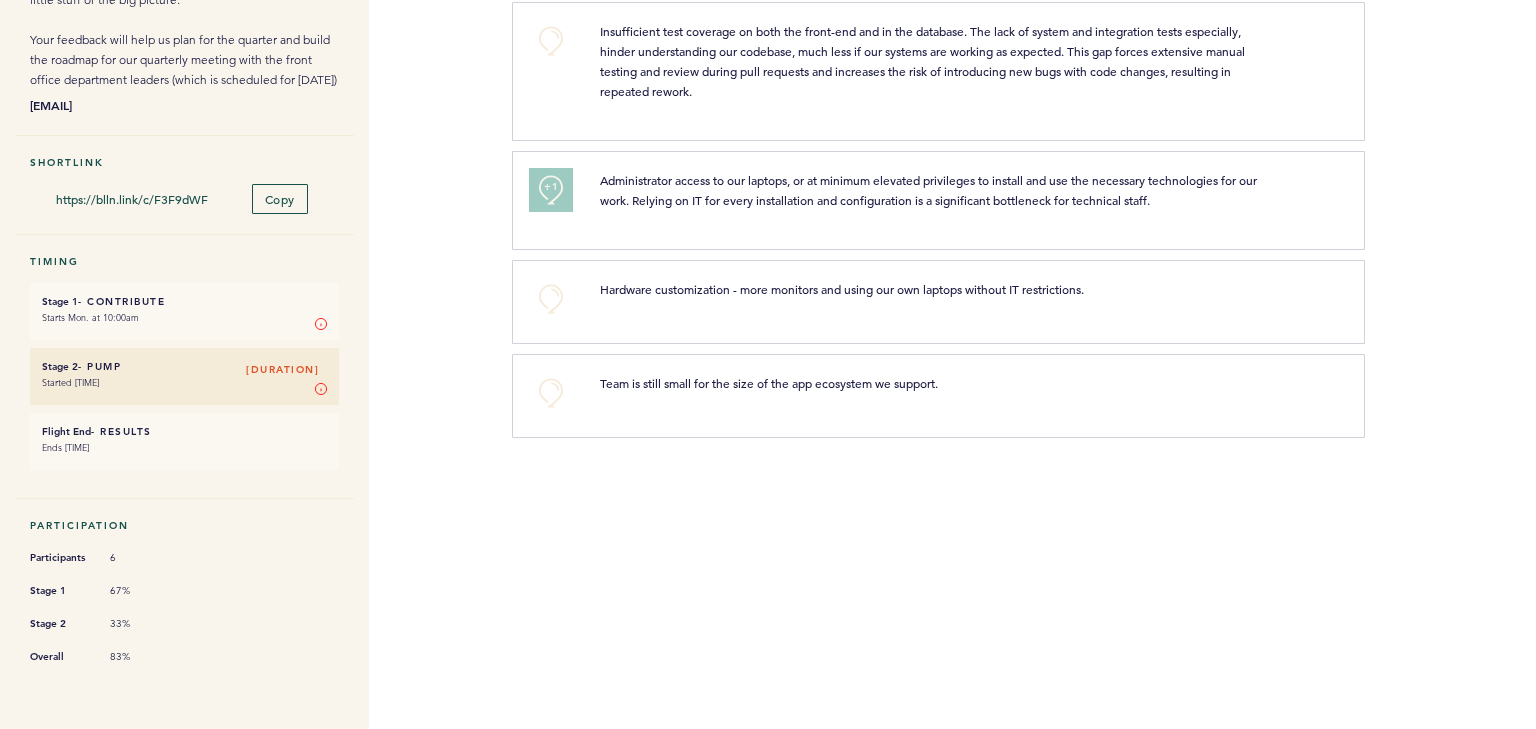 click on "+1" at bounding box center [551, 187] 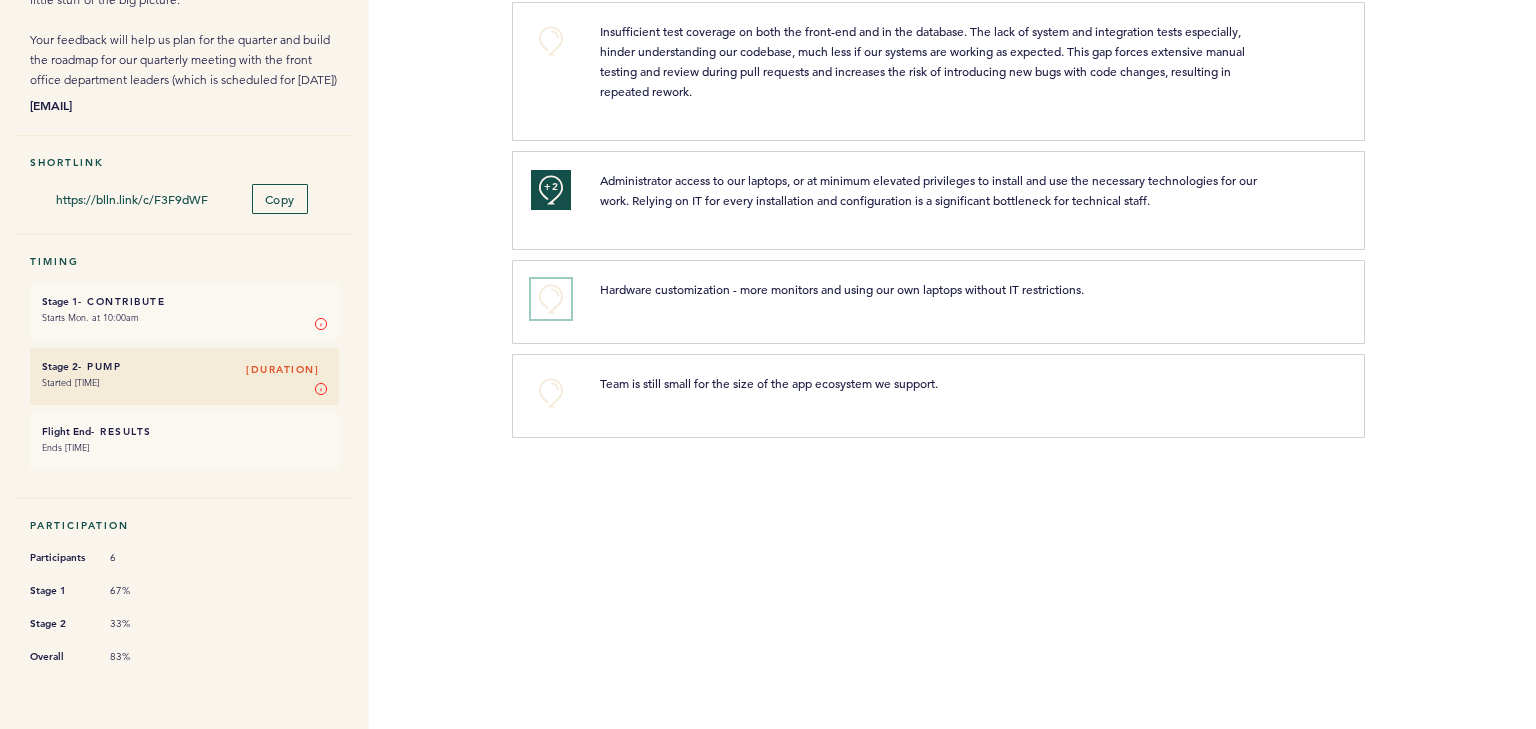 click on "+0" at bounding box center (551, 299) 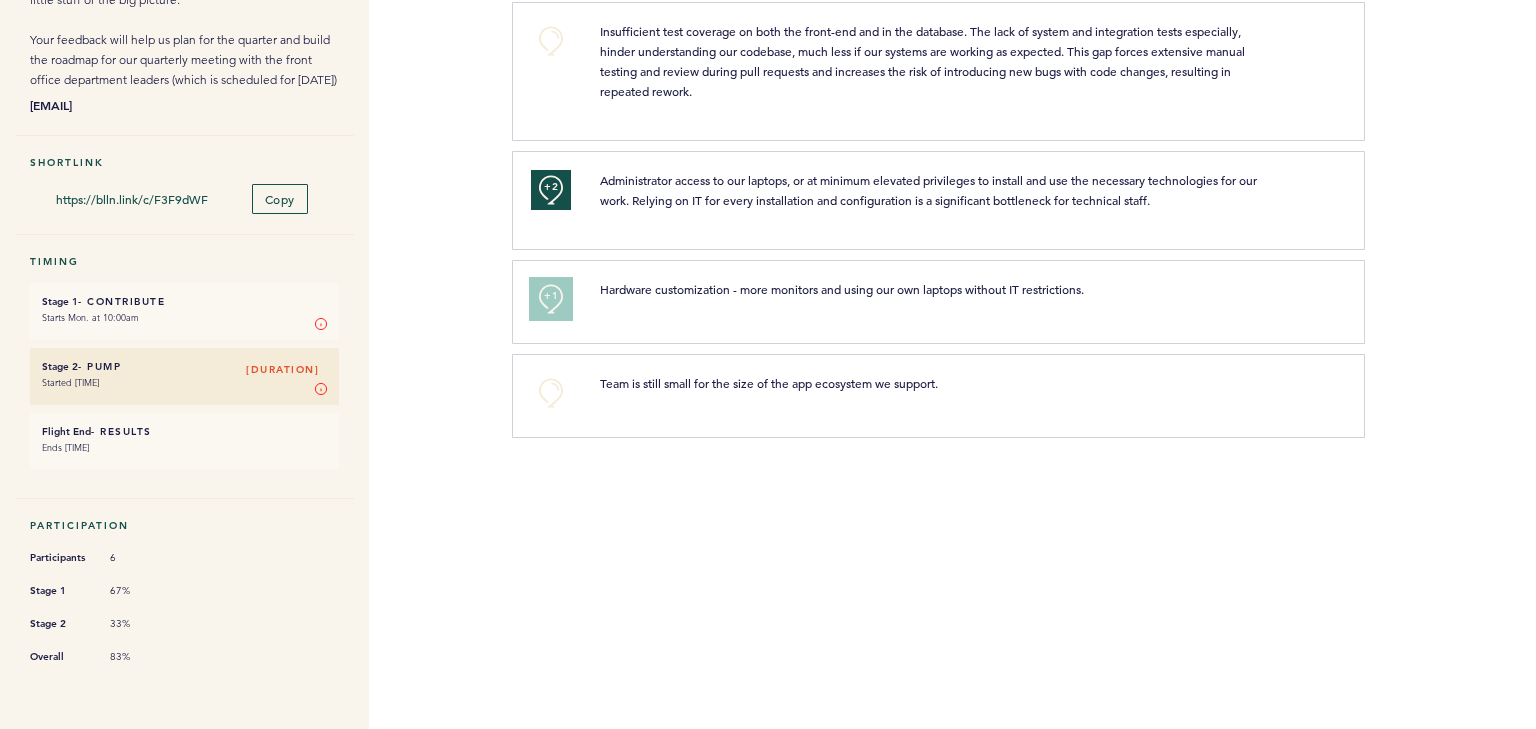 click on "+1" at bounding box center (551, 296) 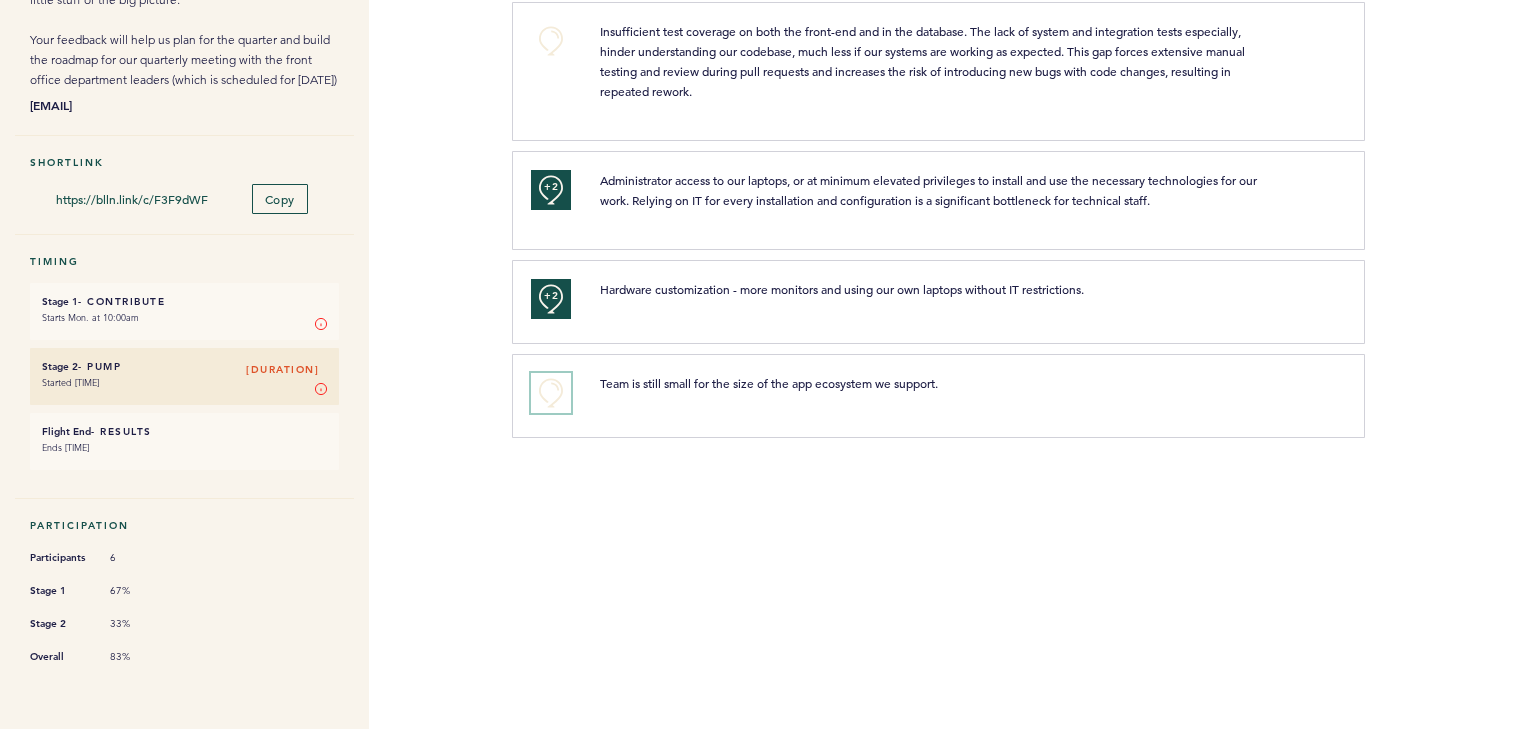click on "+0" at bounding box center (551, 393) 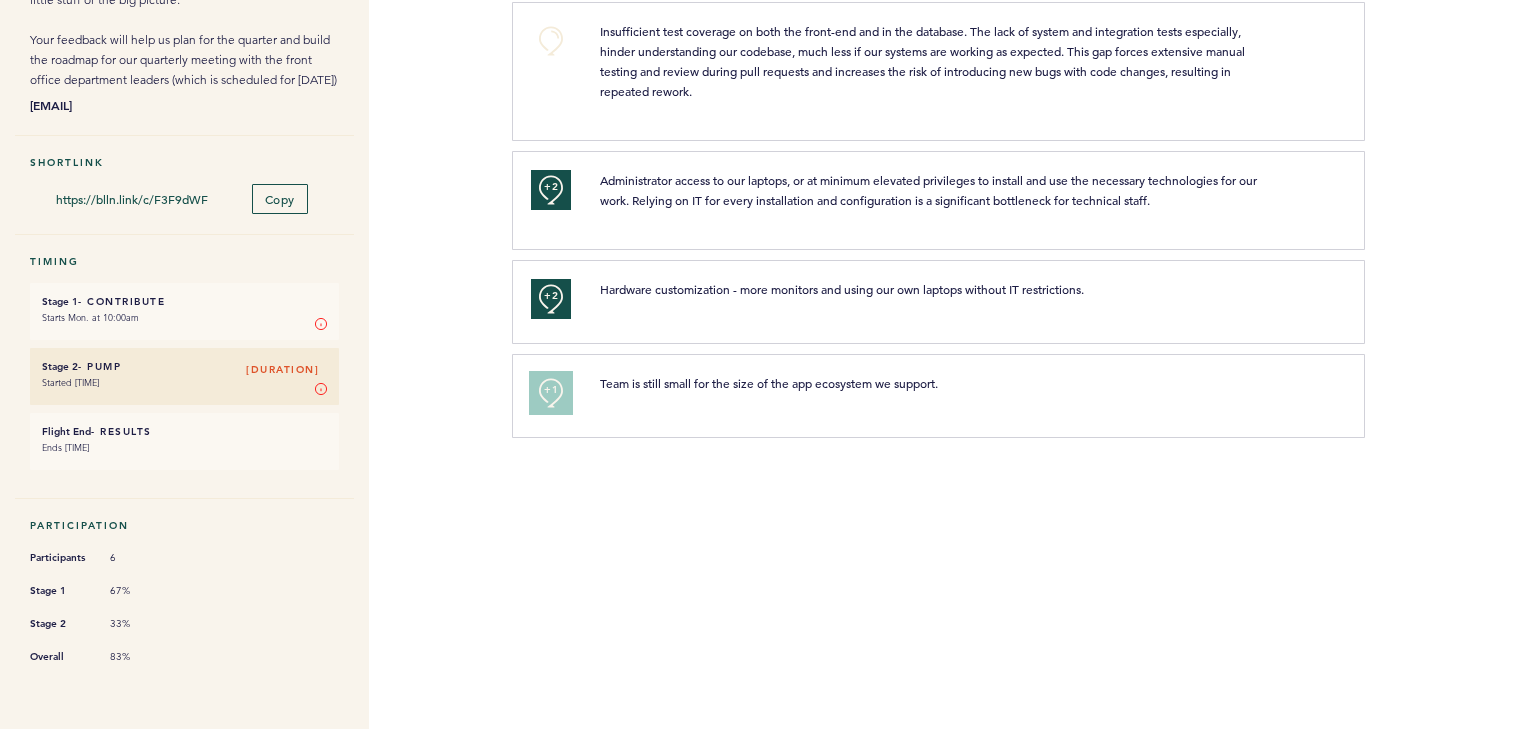 click on "+1" at bounding box center (551, 390) 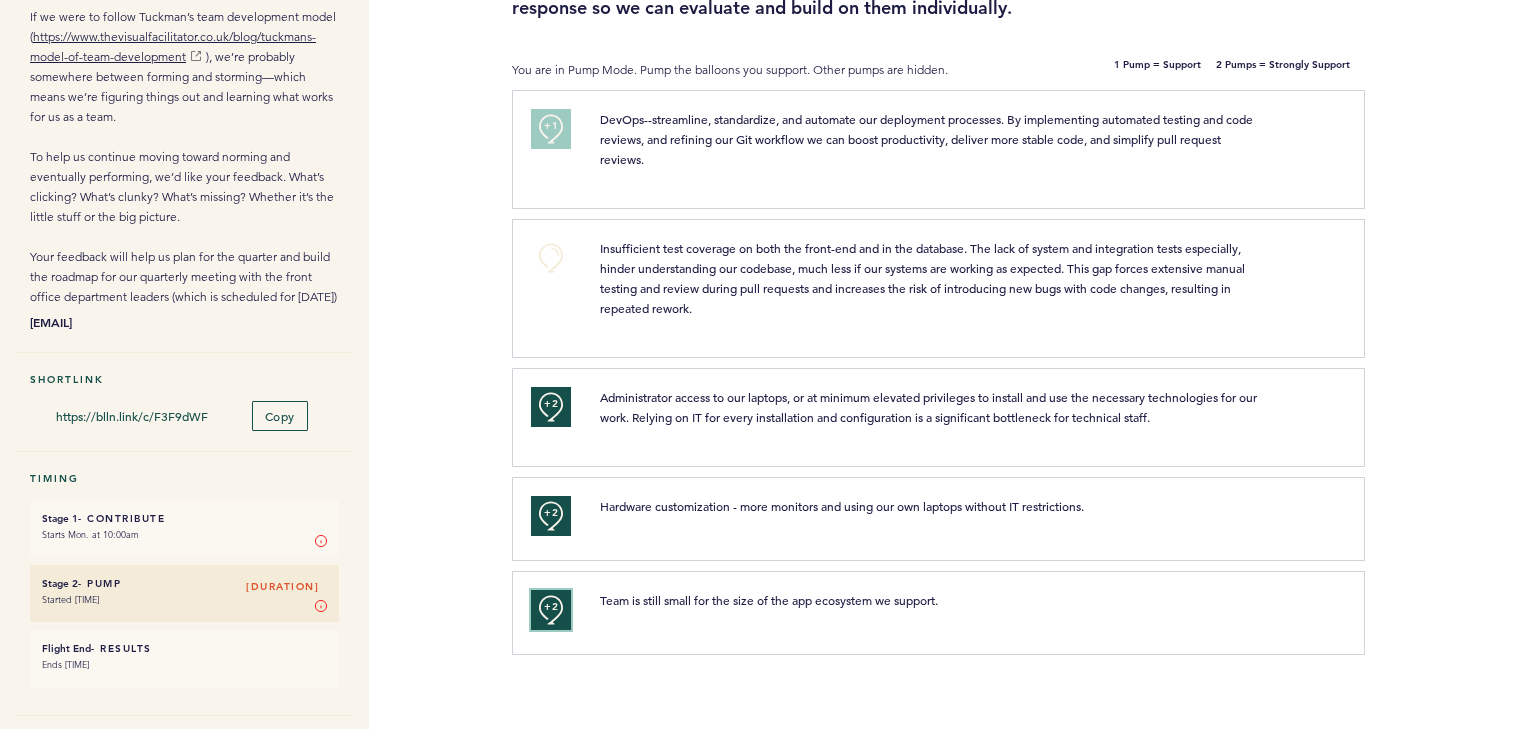 scroll, scrollTop: 0, scrollLeft: 0, axis: both 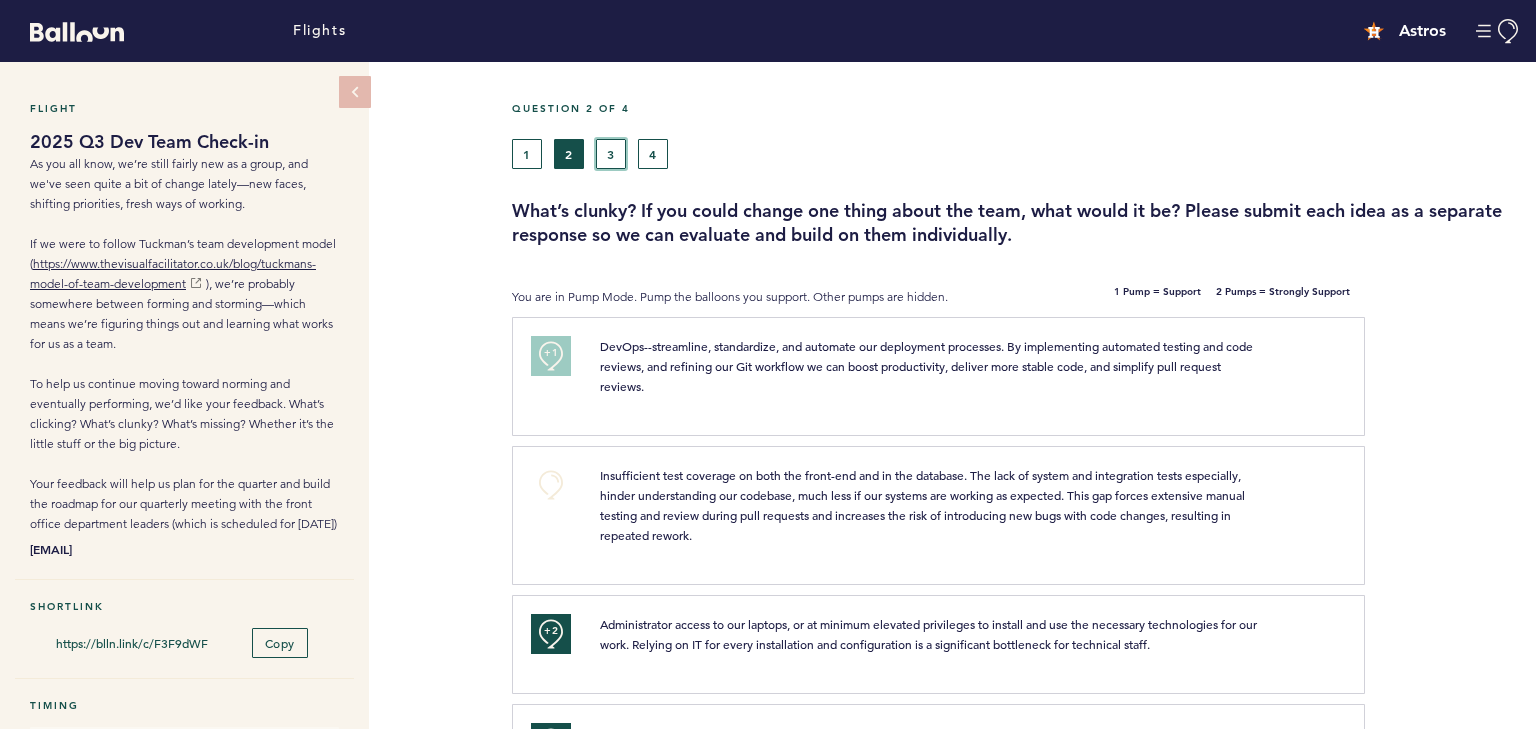 click on "3" at bounding box center [611, 154] 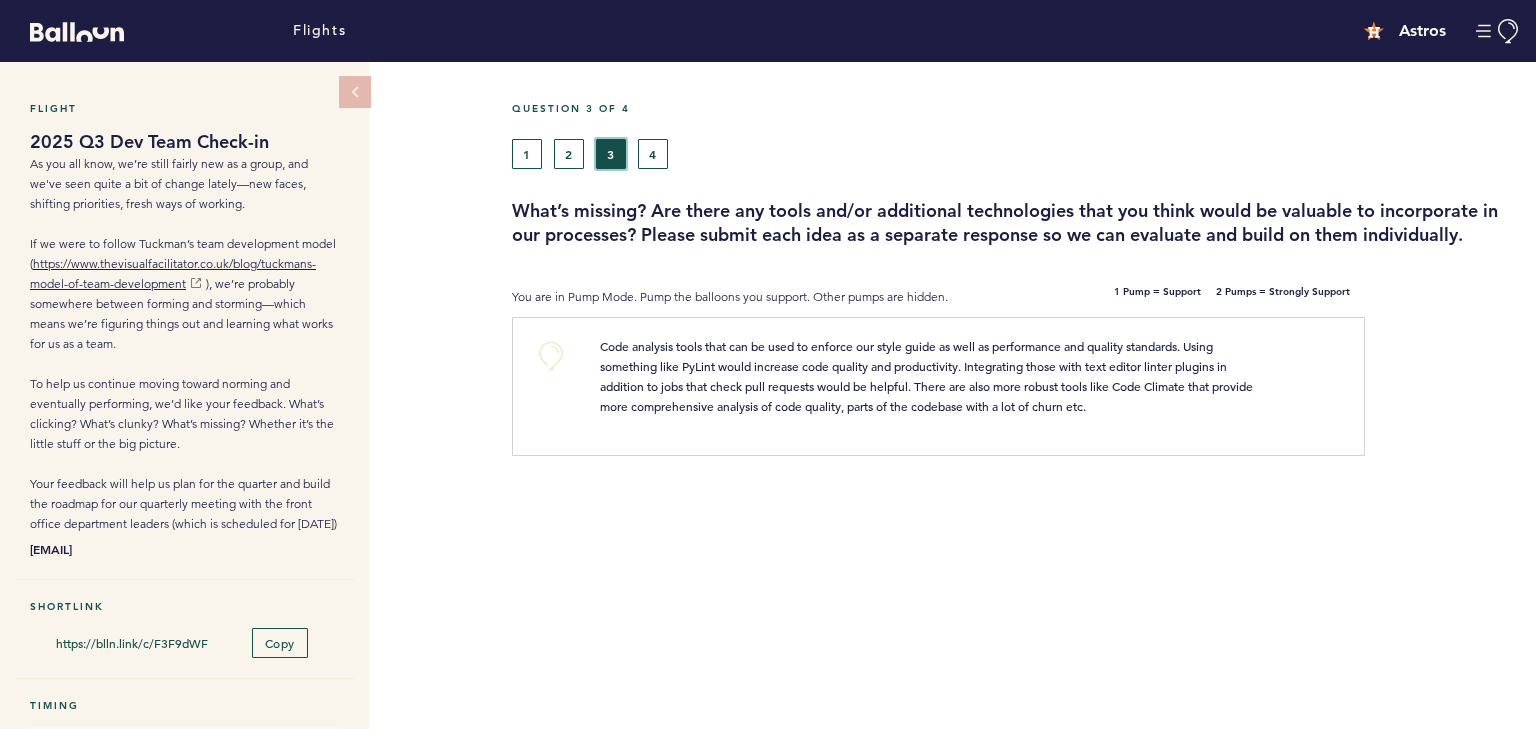 scroll, scrollTop: 0, scrollLeft: 0, axis: both 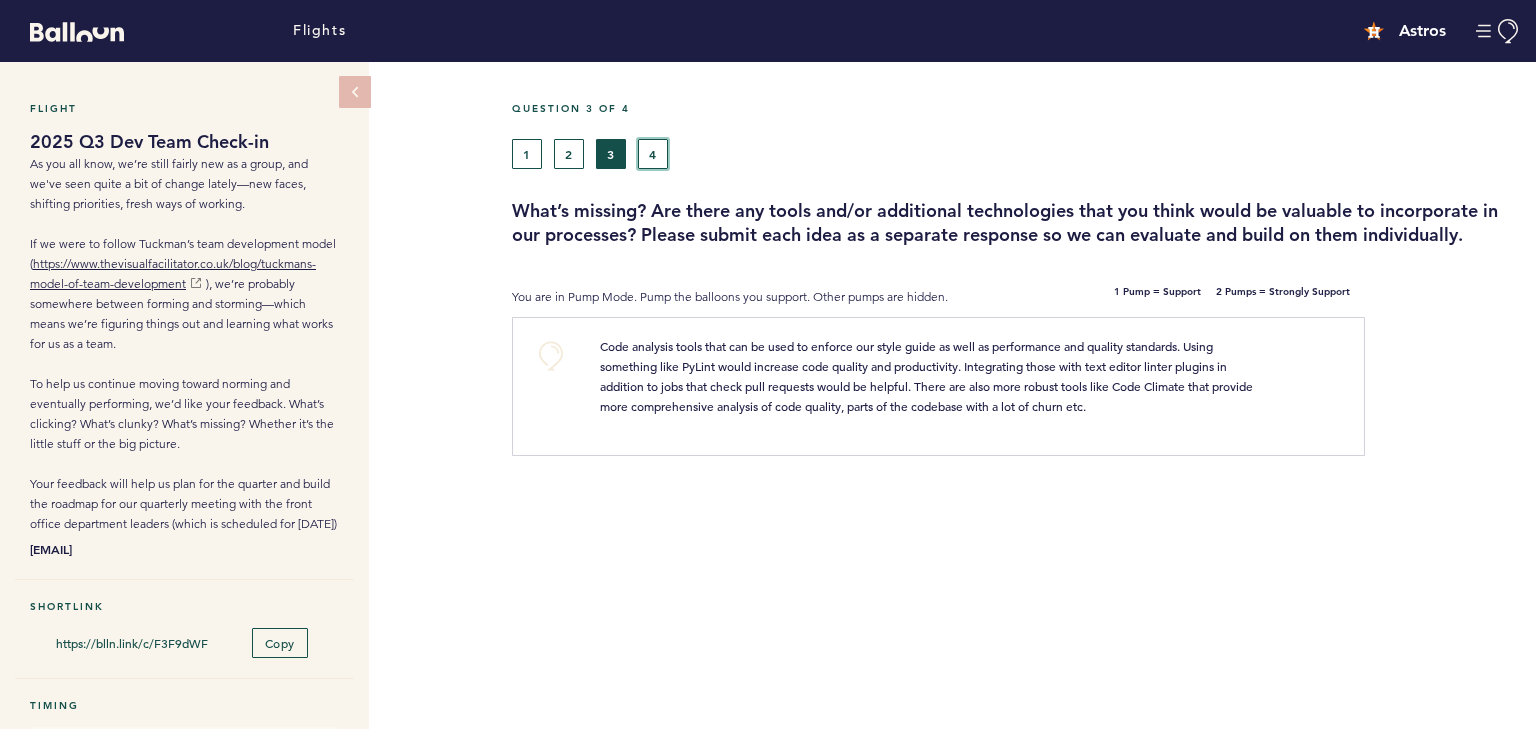click on "4" at bounding box center [653, 154] 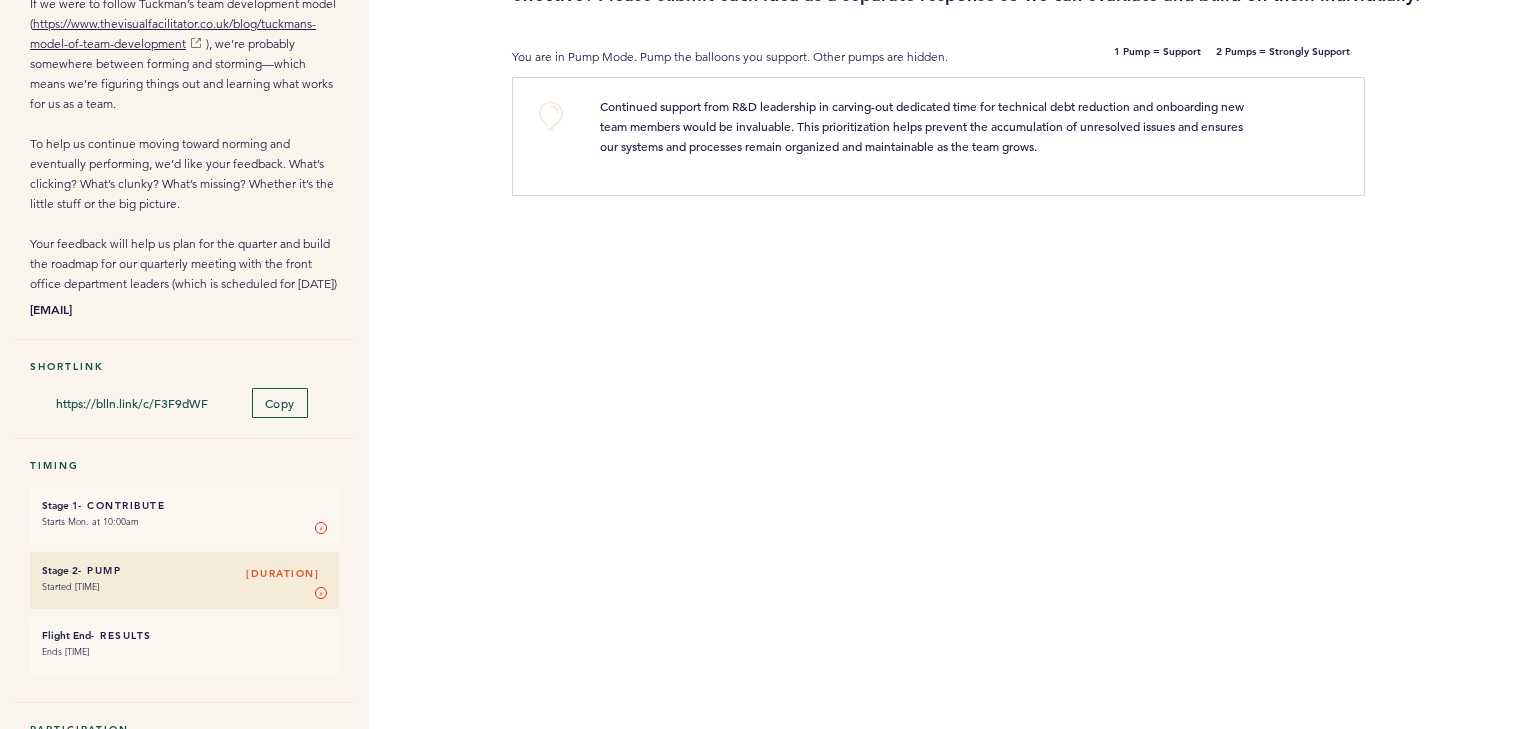 scroll, scrollTop: 0, scrollLeft: 0, axis: both 